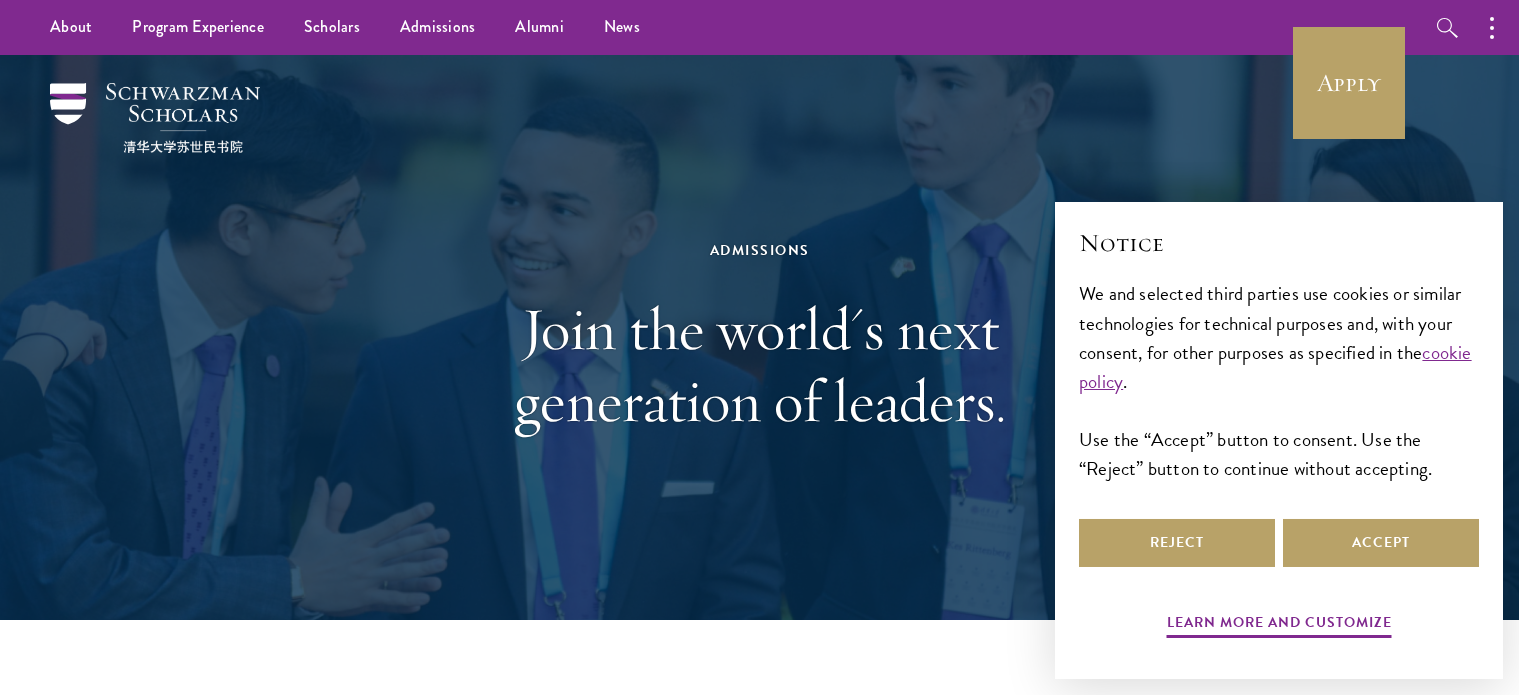 scroll, scrollTop: 0, scrollLeft: 0, axis: both 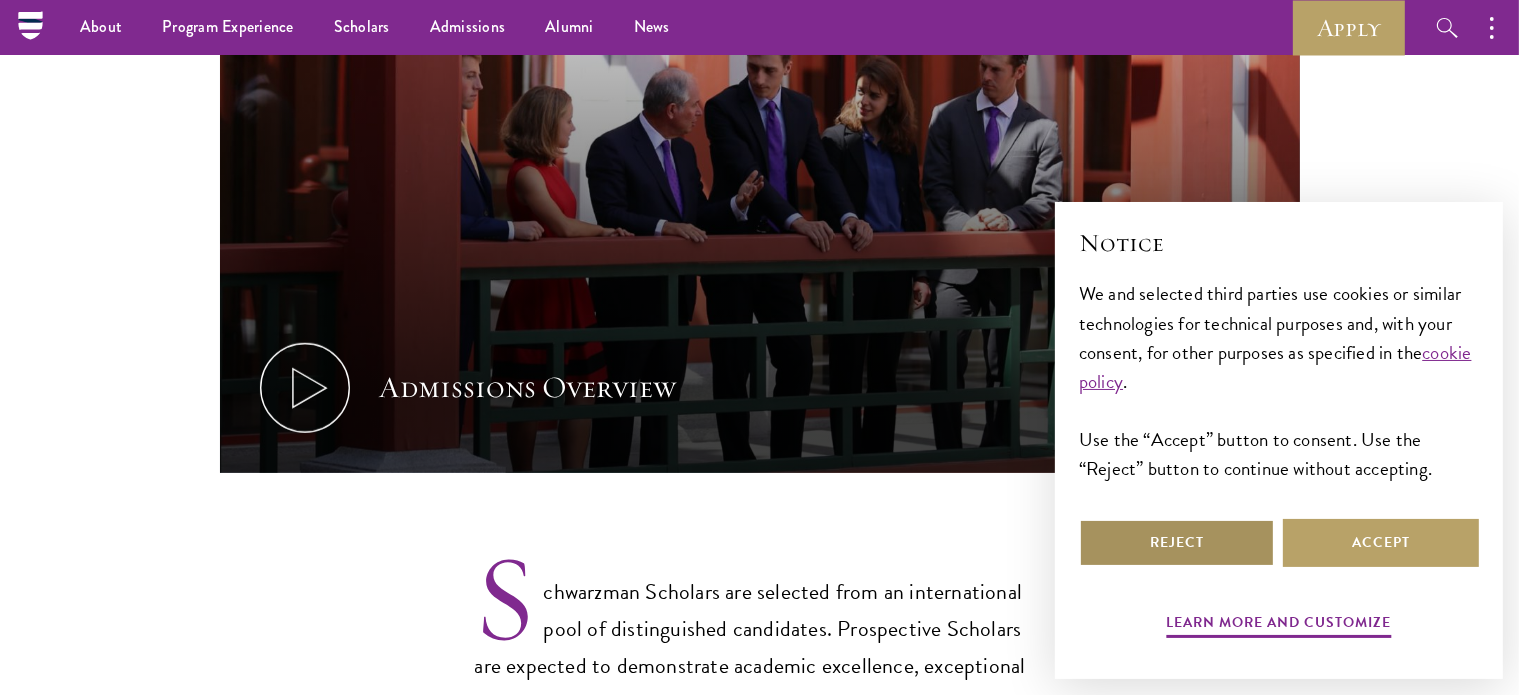 click on "Reject" at bounding box center (1177, 543) 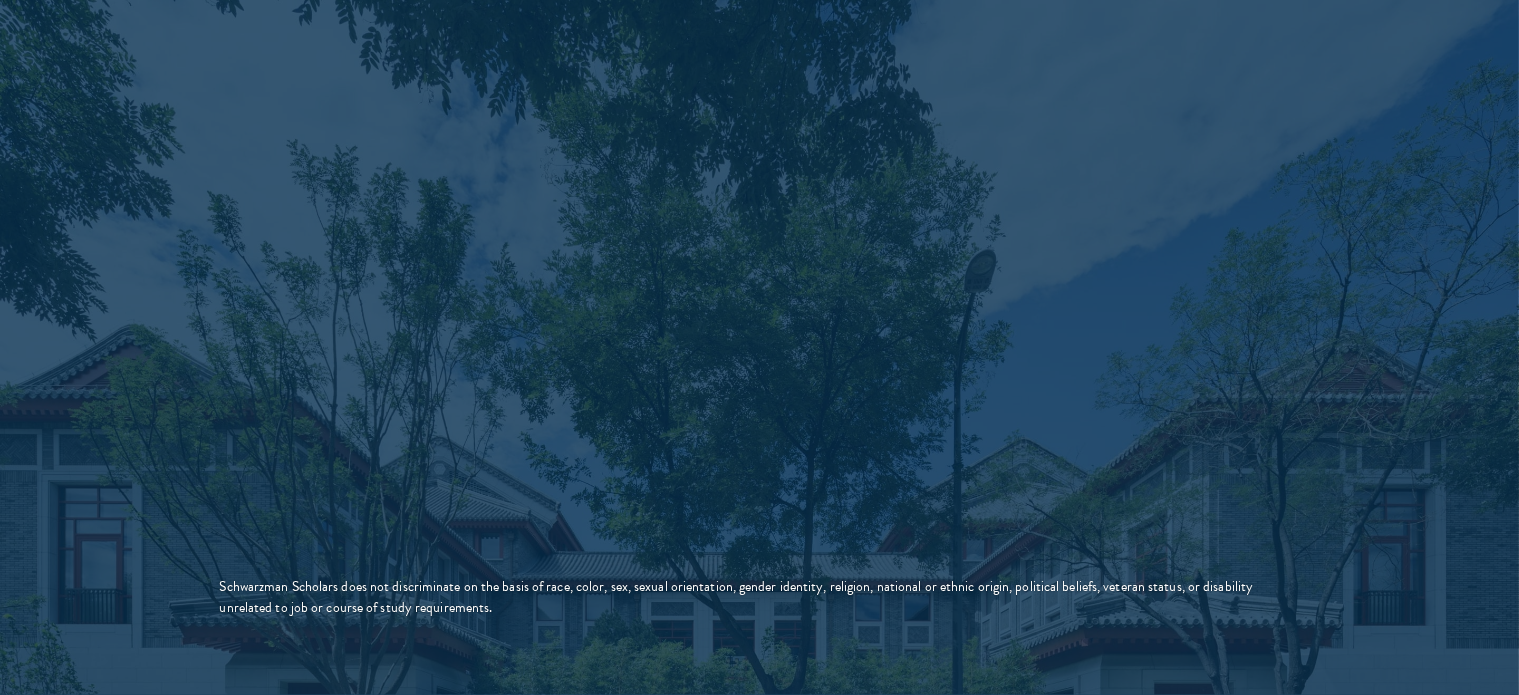 scroll, scrollTop: 3460, scrollLeft: 0, axis: vertical 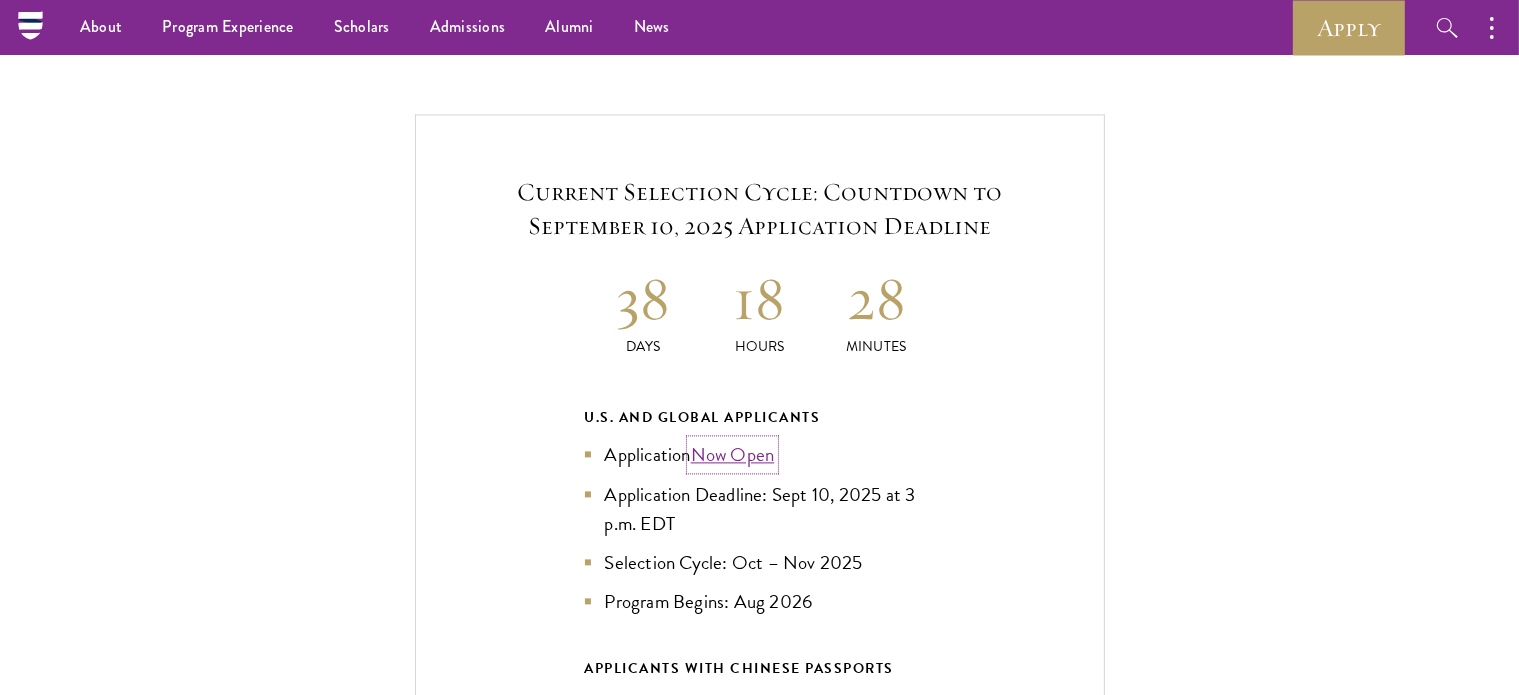 click on "Now Open" at bounding box center (733, 454) 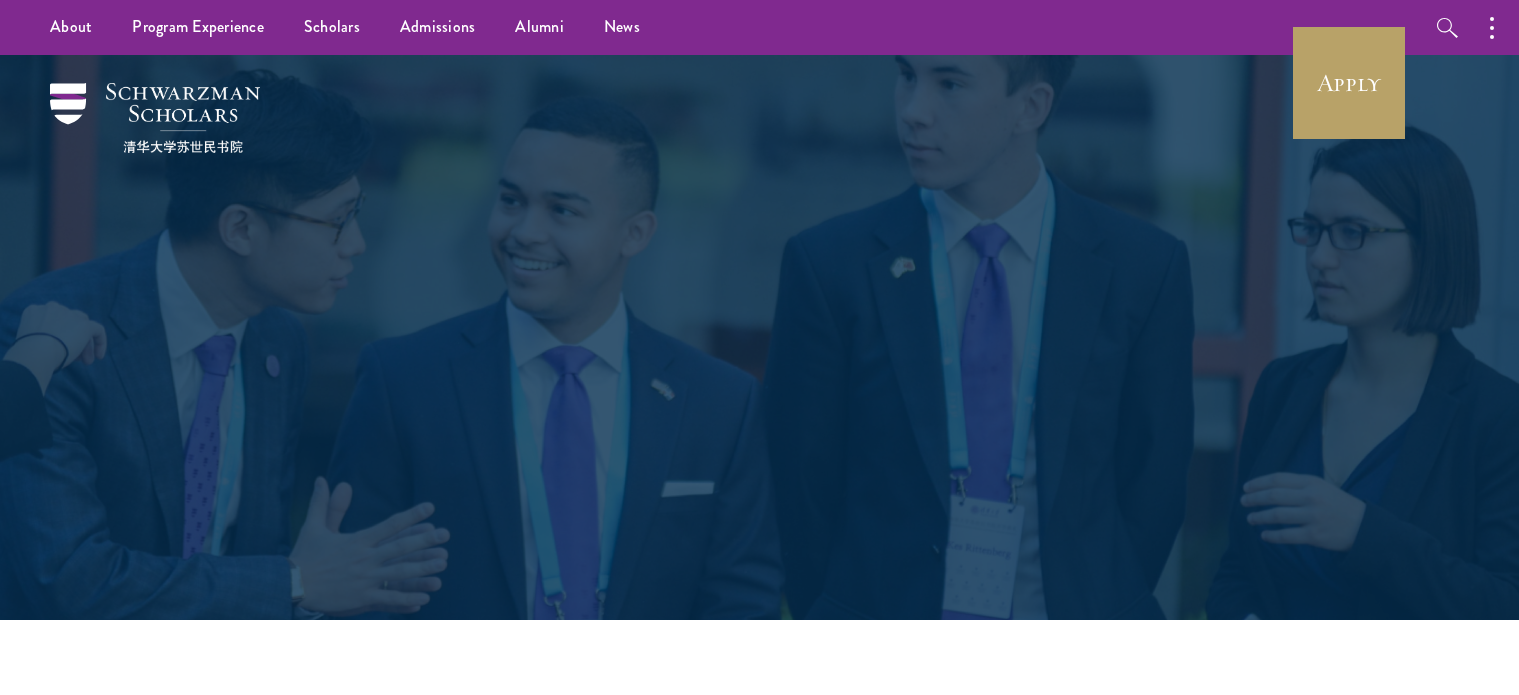 scroll, scrollTop: 0, scrollLeft: 0, axis: both 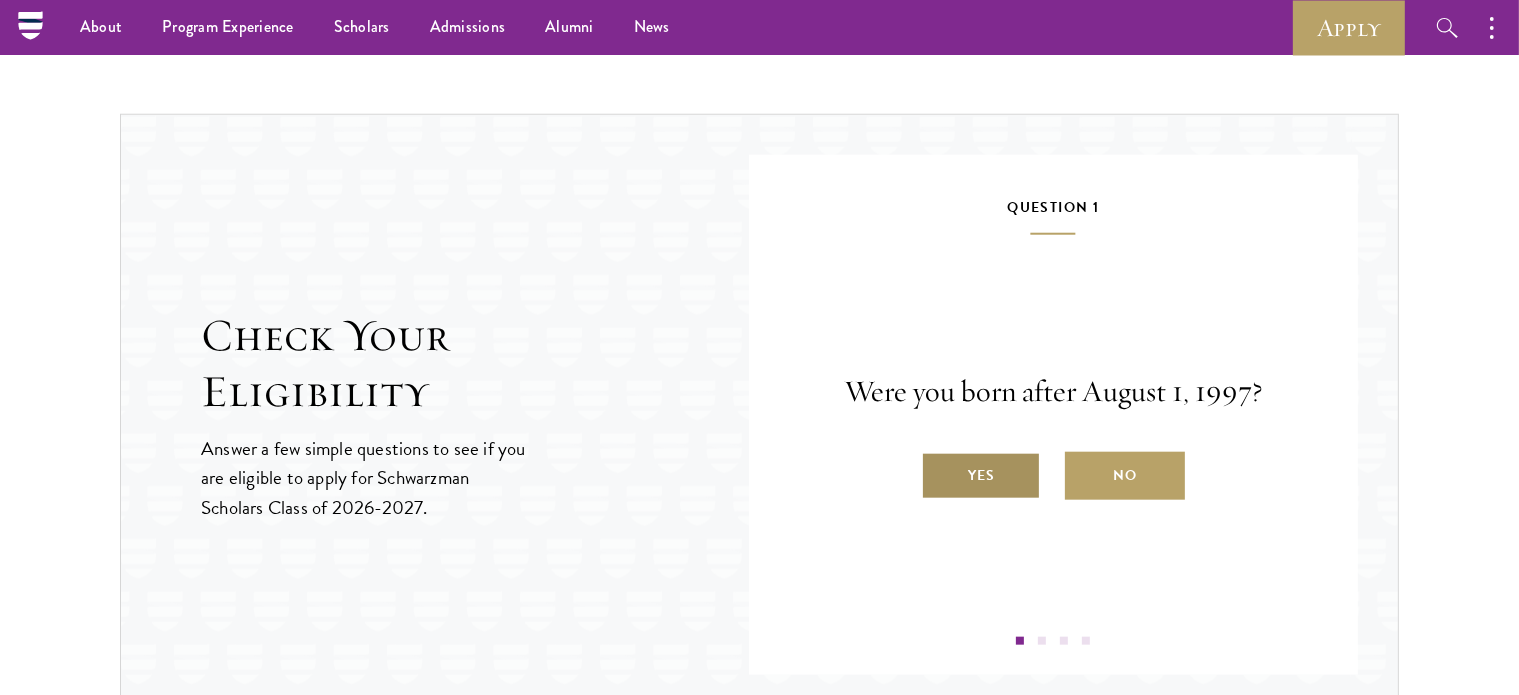 click on "Yes" at bounding box center [981, 476] 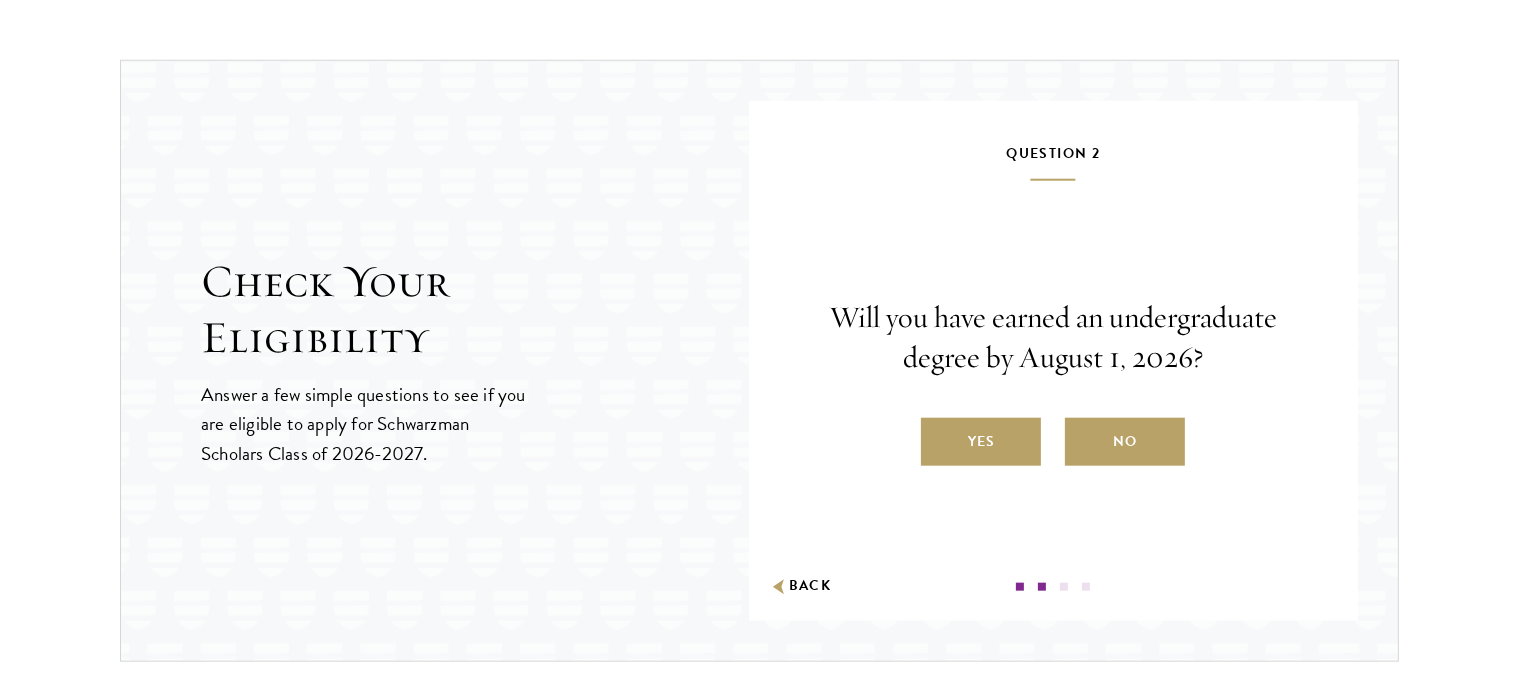 scroll, scrollTop: 2056, scrollLeft: 0, axis: vertical 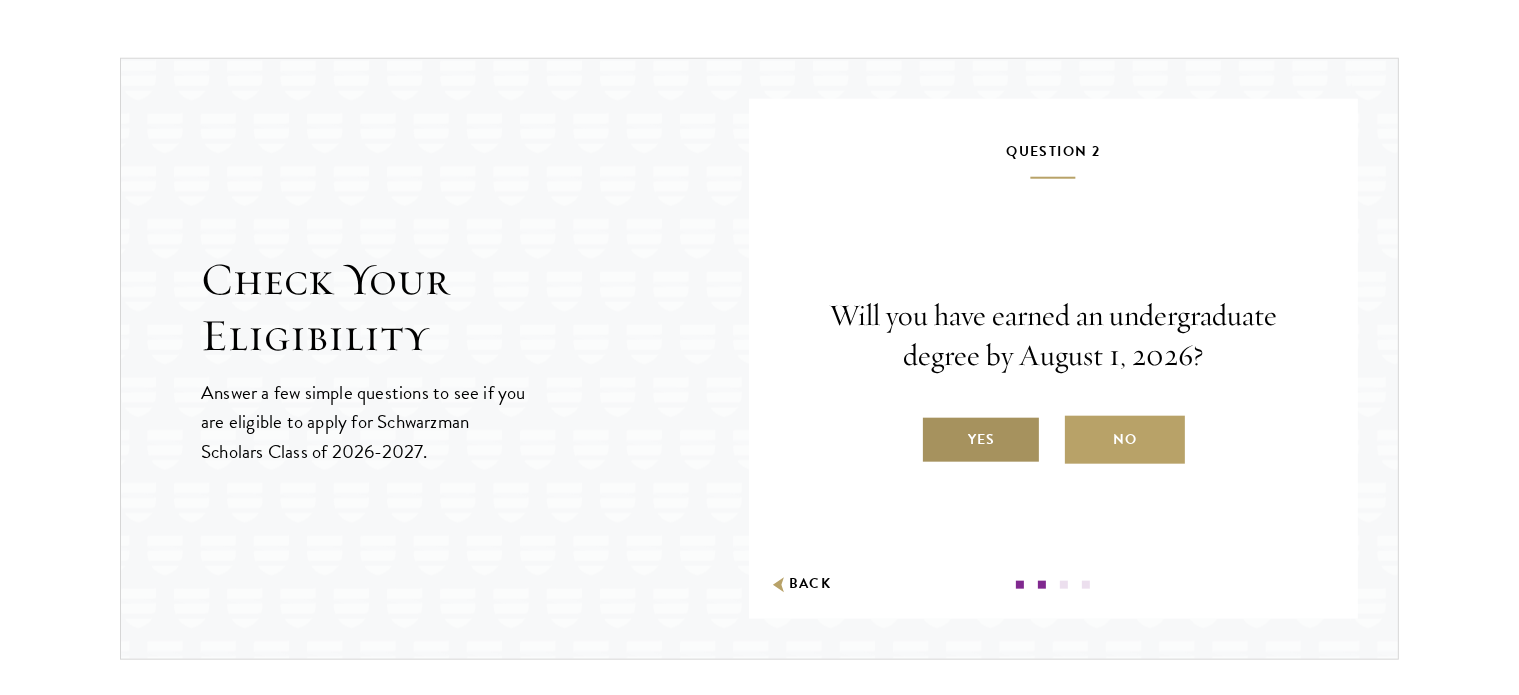 click on "Yes" at bounding box center [981, 440] 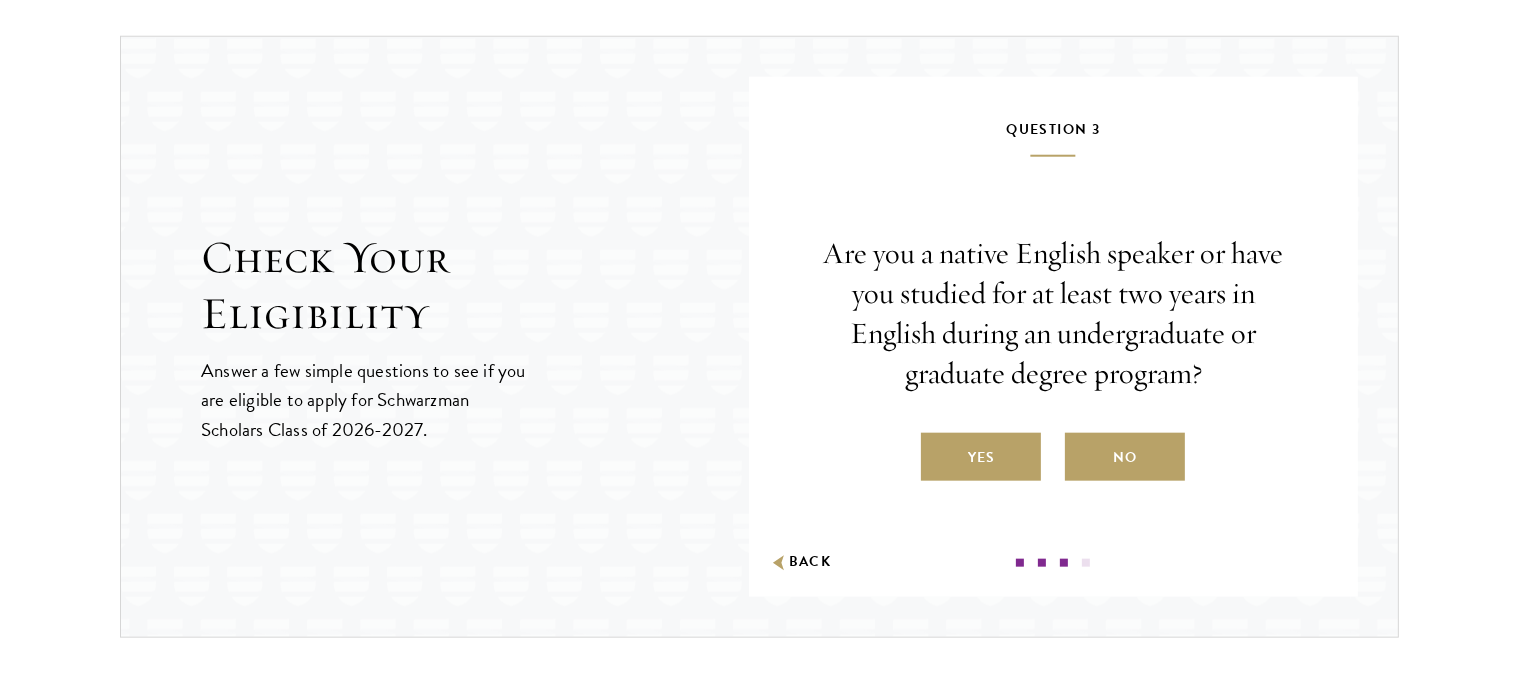 scroll, scrollTop: 2081, scrollLeft: 0, axis: vertical 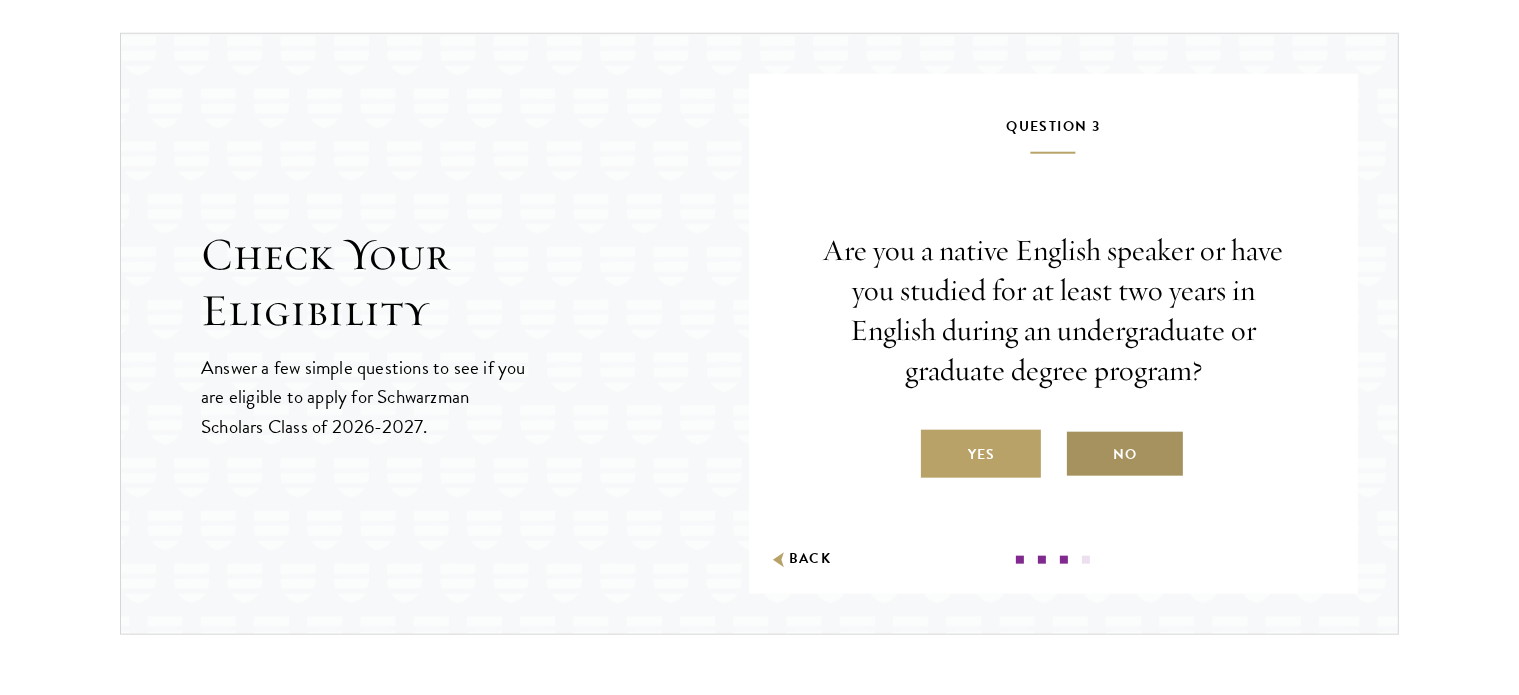 click on "No" at bounding box center [1125, 454] 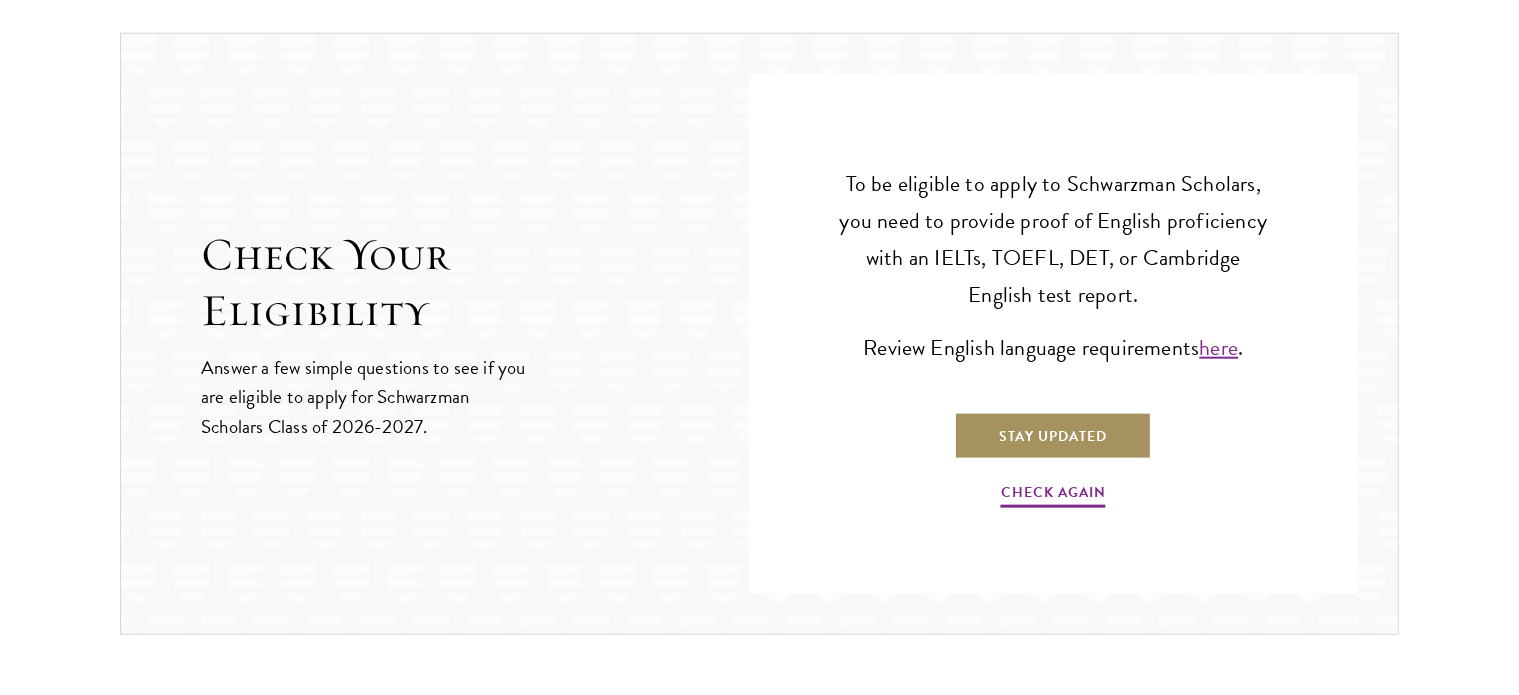 click on "Stay Updated" at bounding box center [1053, 436] 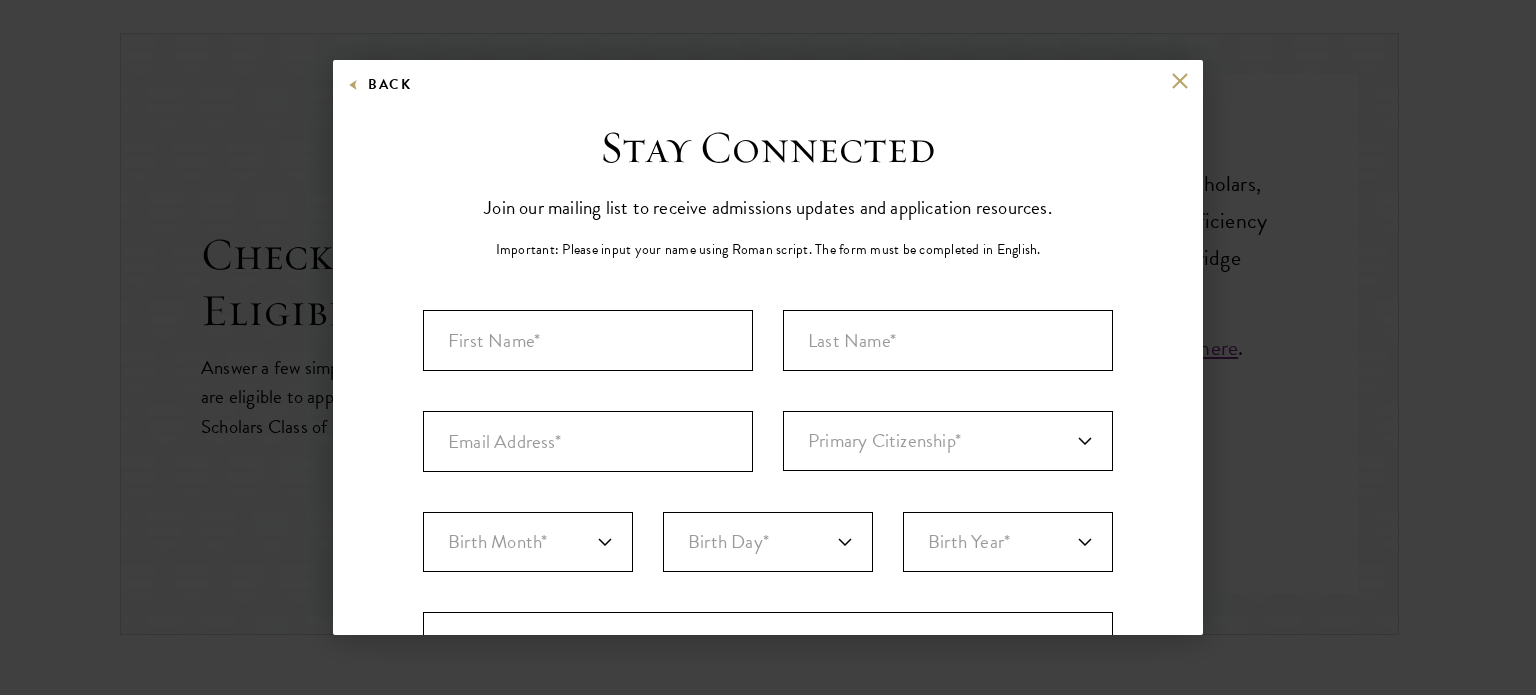 click on "Back" at bounding box center (768, 96) 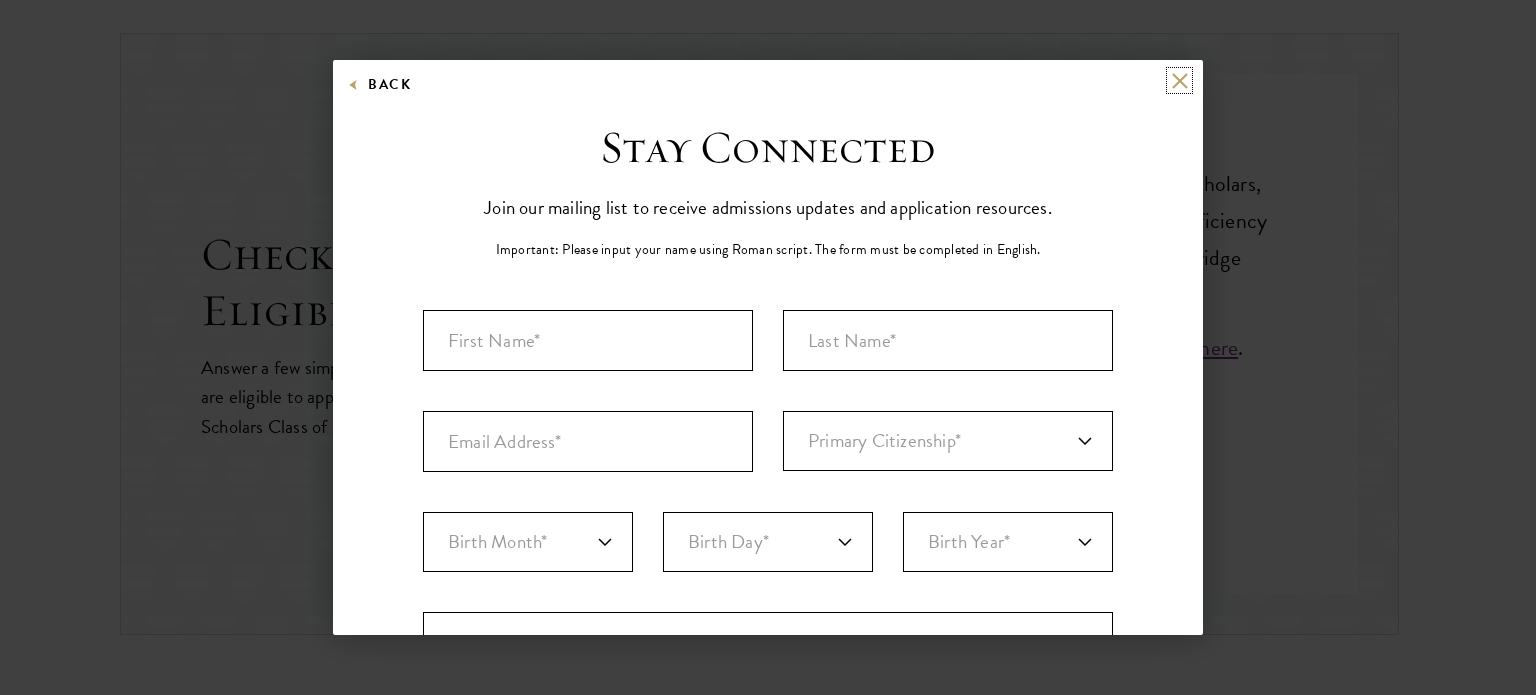 click at bounding box center [1179, 80] 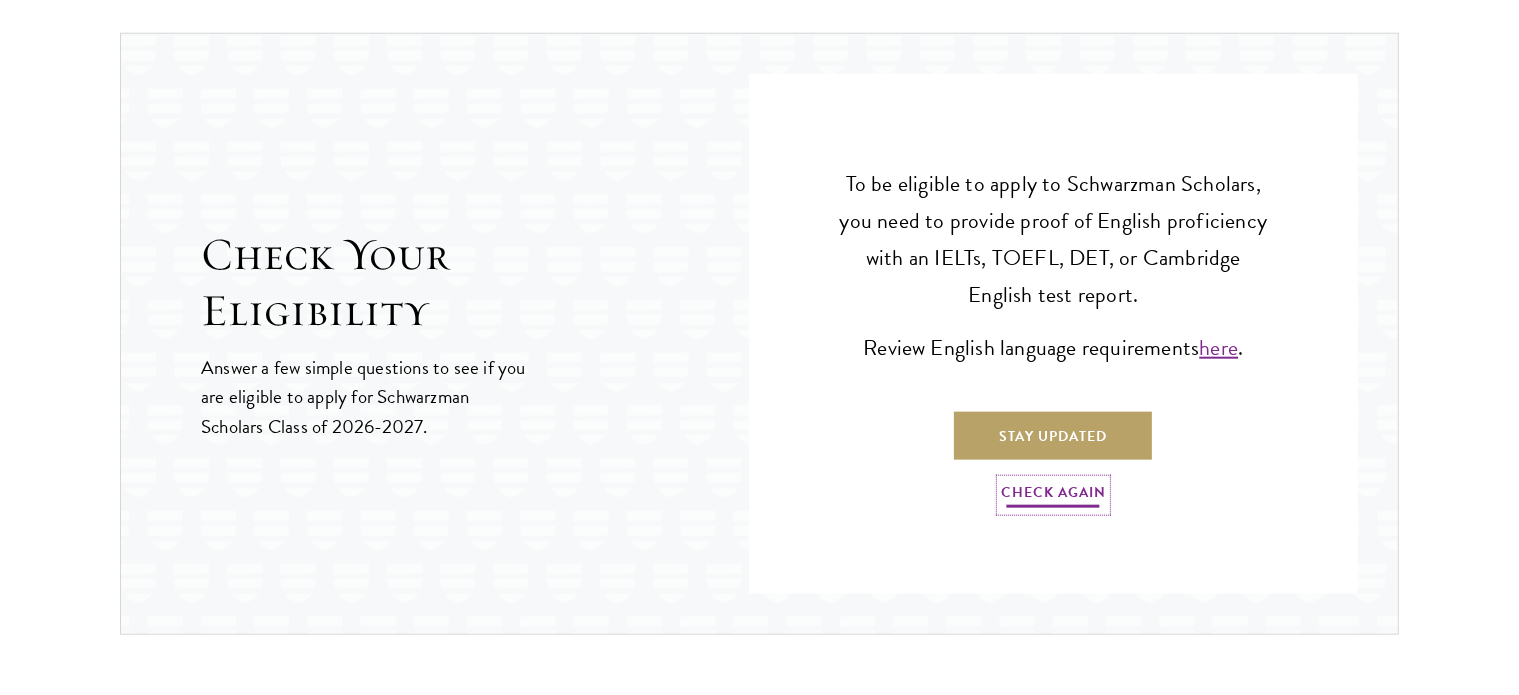 click on "Check Again" at bounding box center [1053, 495] 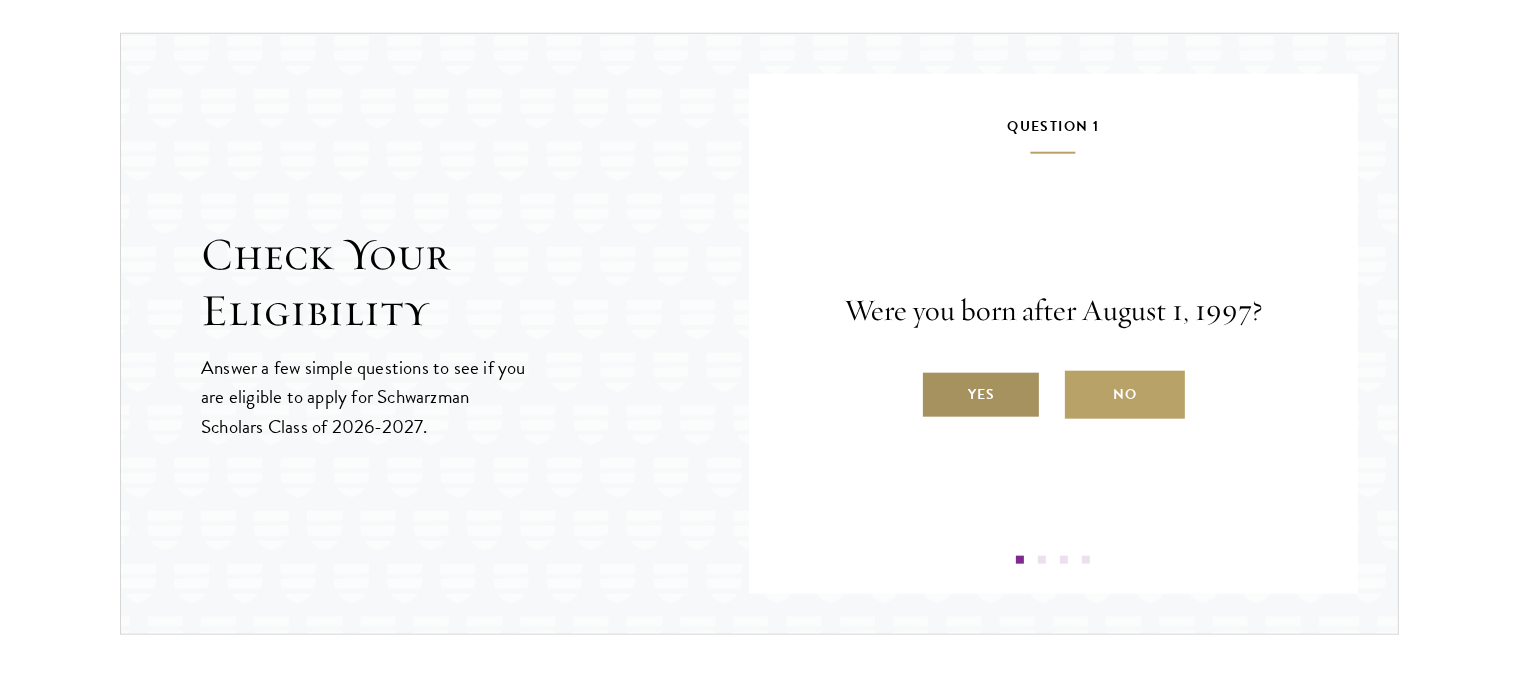 click on "Yes" at bounding box center [981, 395] 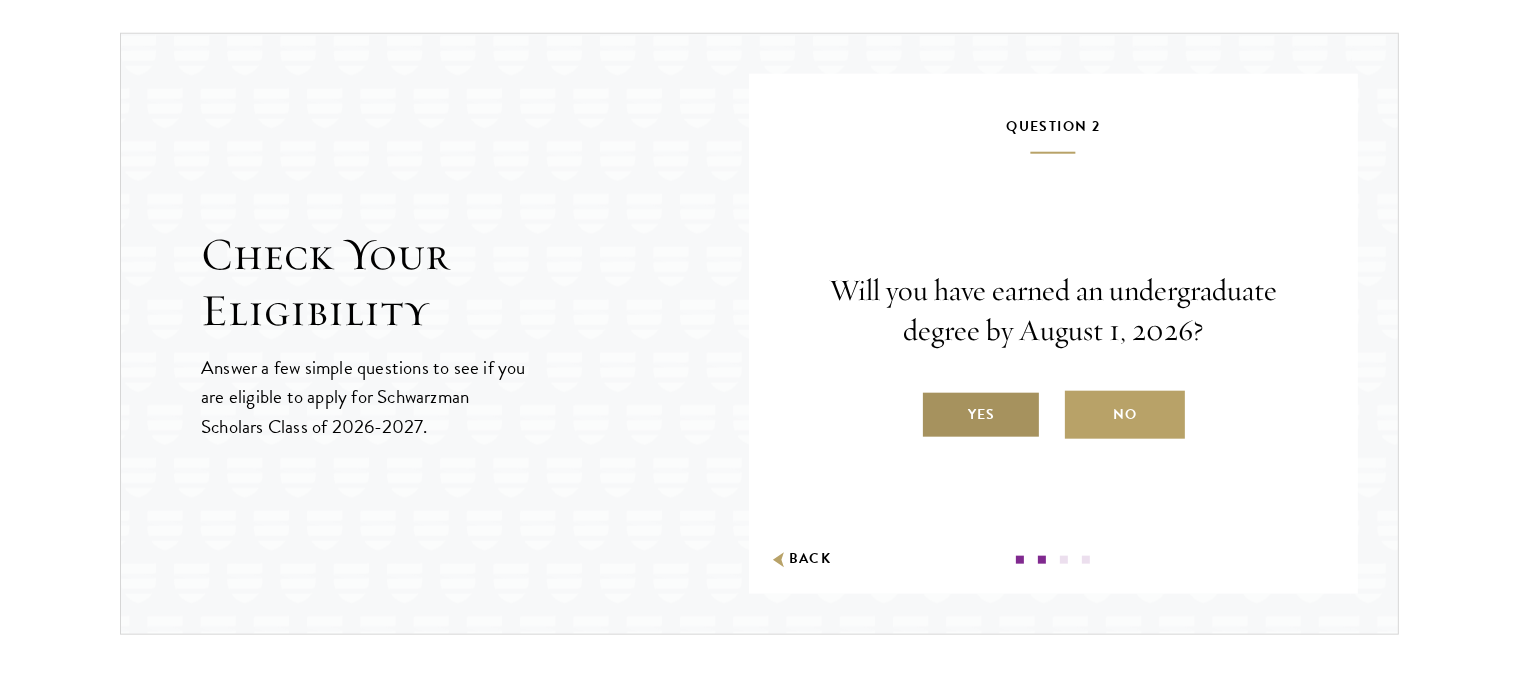 click on "Yes" at bounding box center [981, 415] 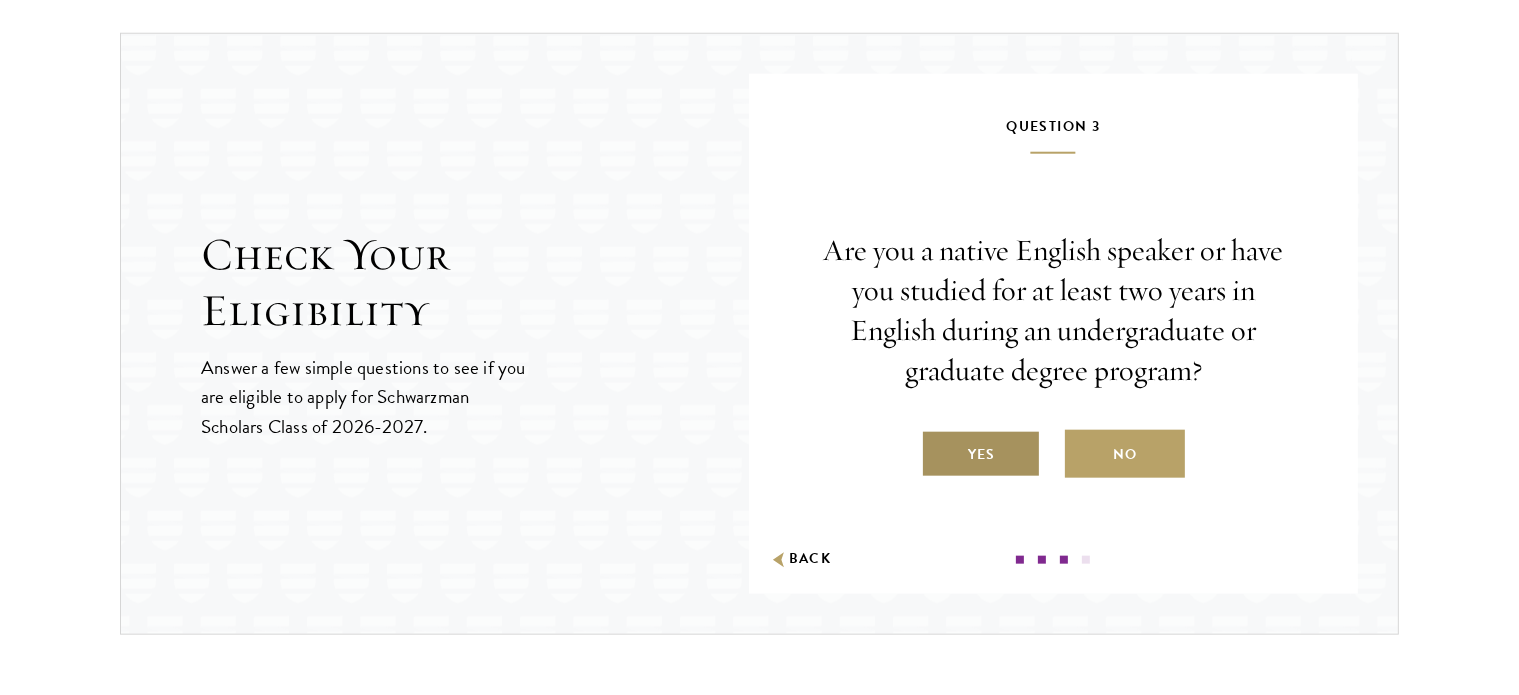 click on "Yes" at bounding box center [981, 454] 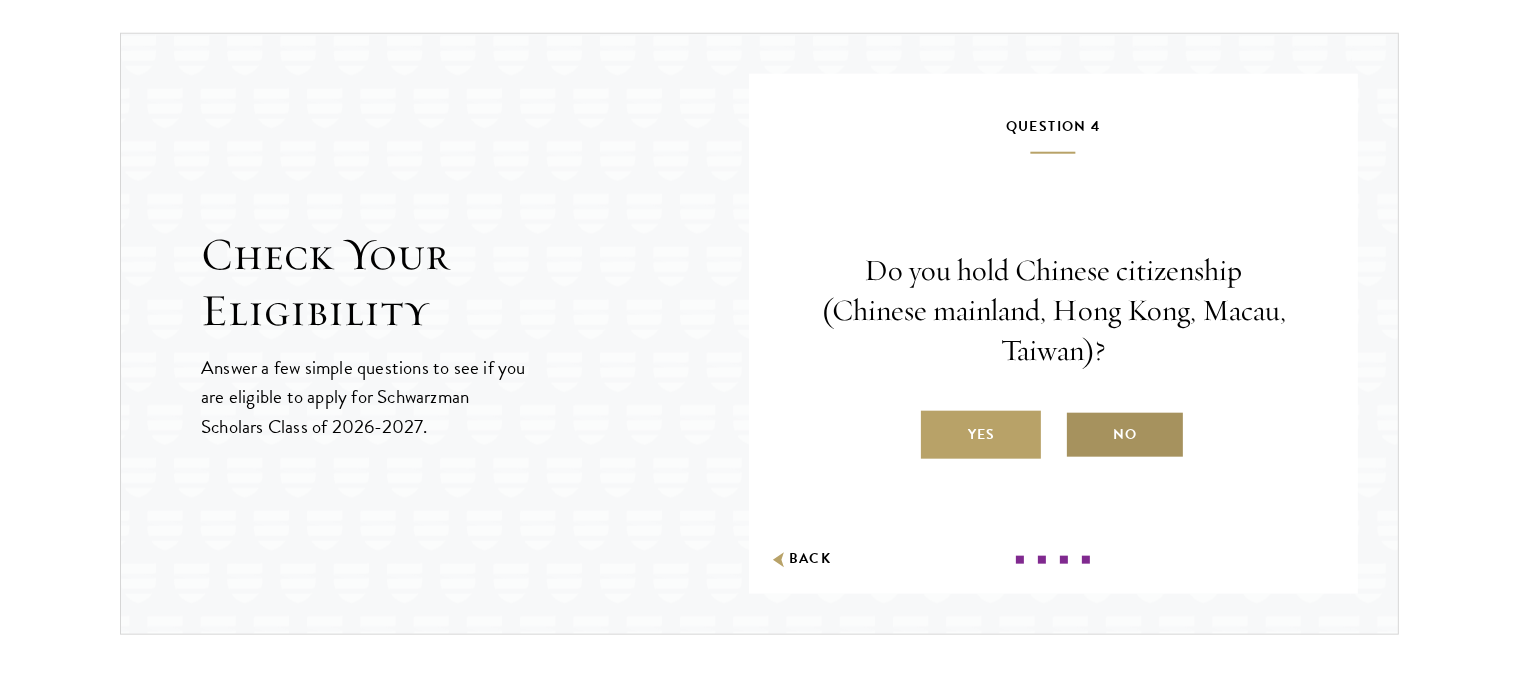 click on "No" at bounding box center (1125, 435) 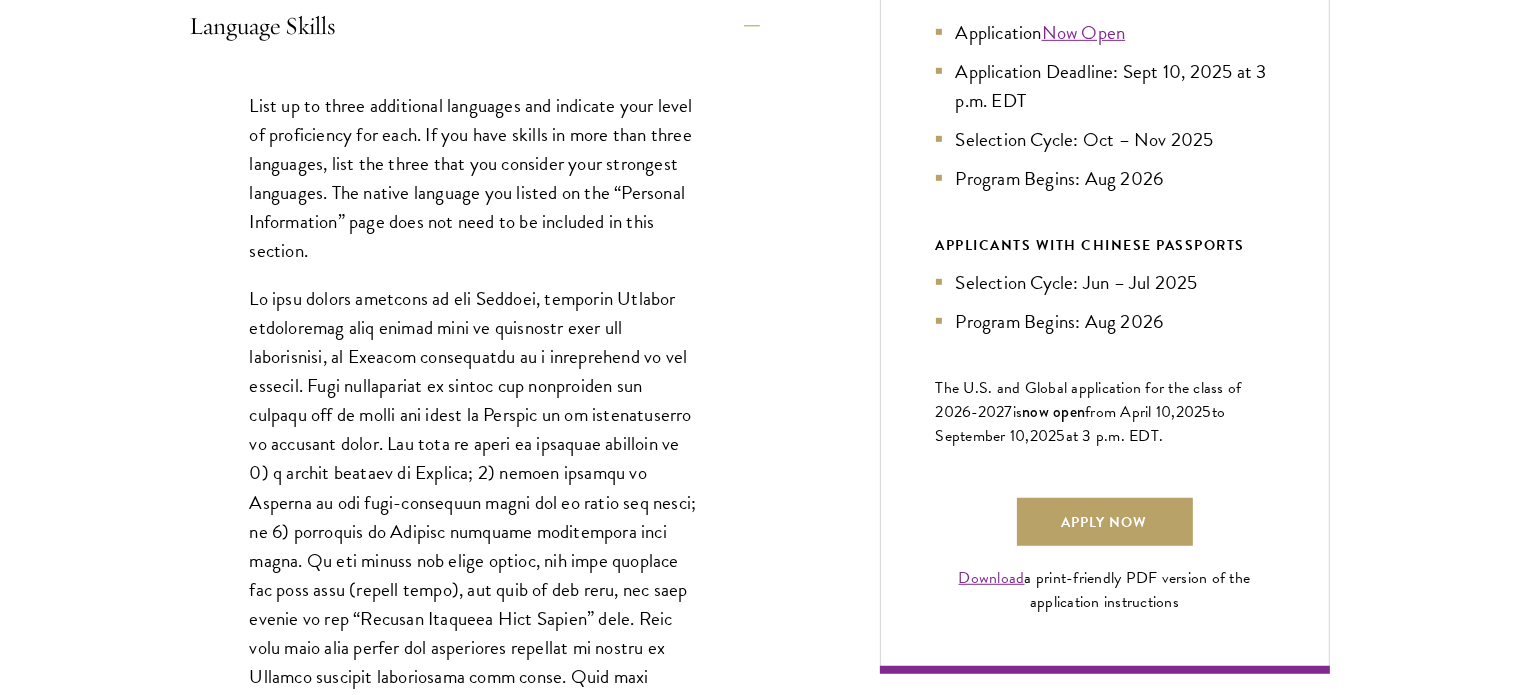 scroll, scrollTop: 1151, scrollLeft: 0, axis: vertical 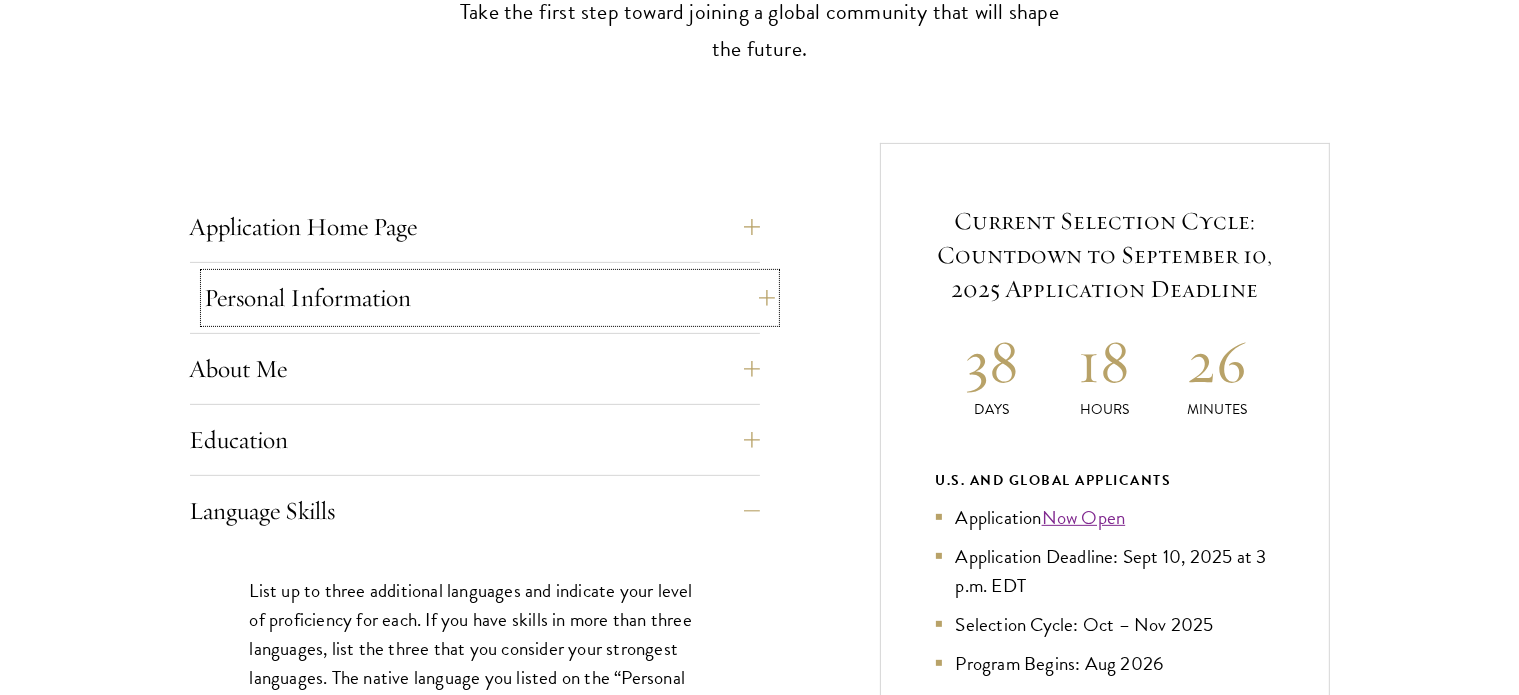 click on "Personal Information" at bounding box center (490, 298) 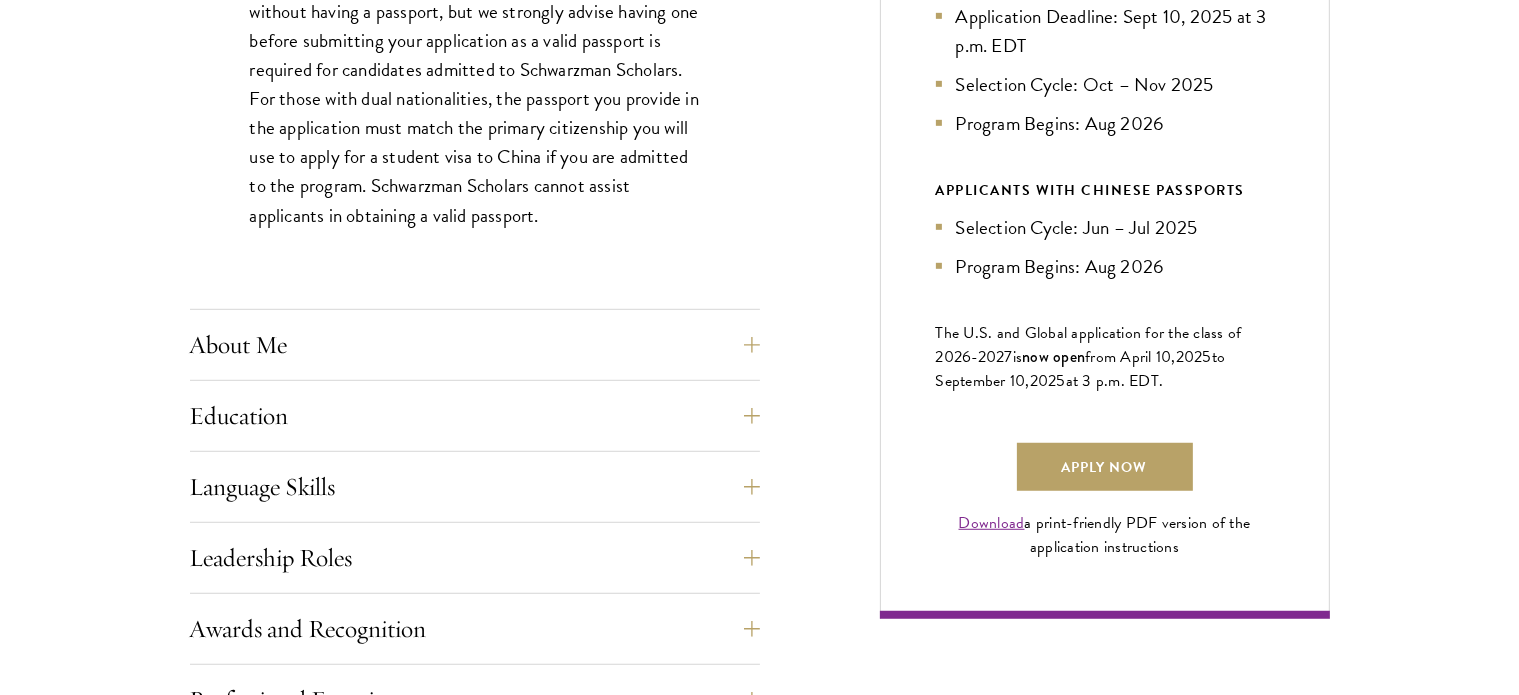 scroll, scrollTop: 1208, scrollLeft: 0, axis: vertical 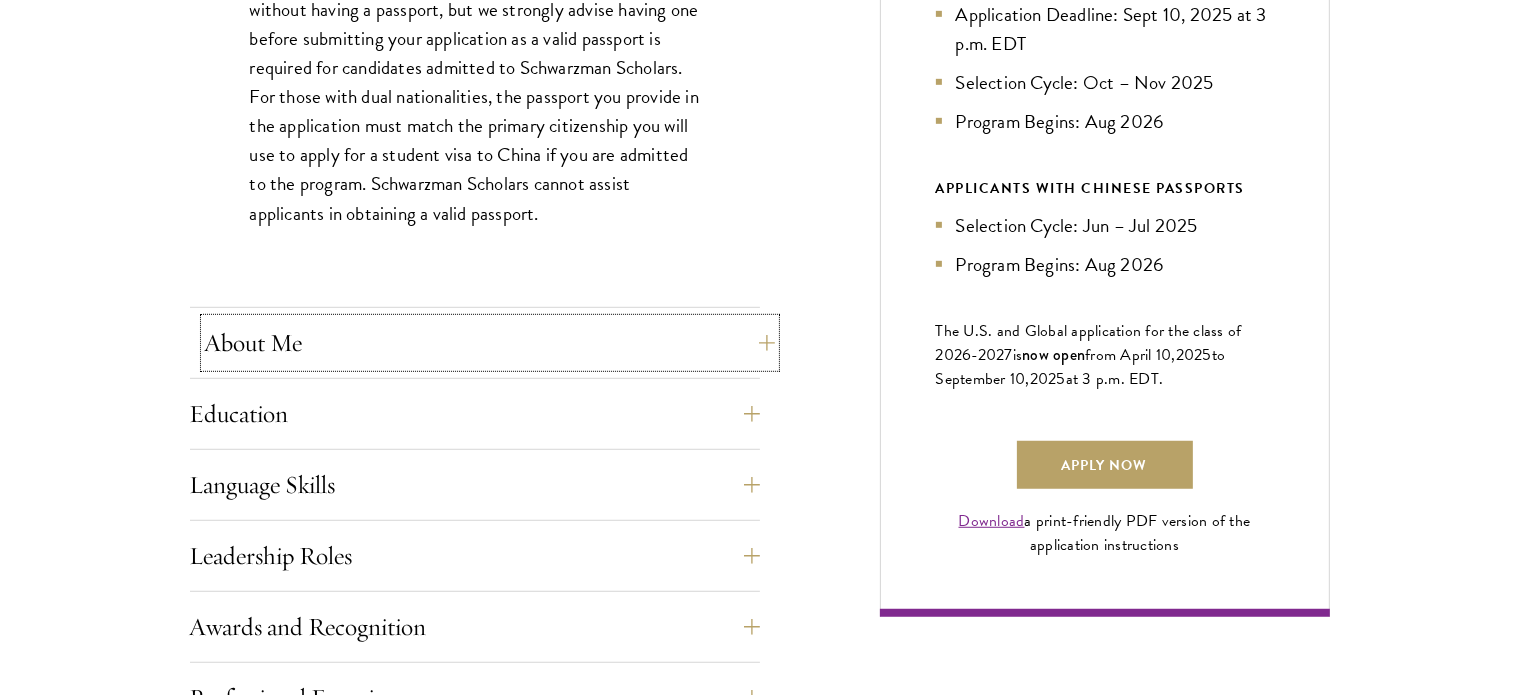 click on "About Me" at bounding box center [490, 343] 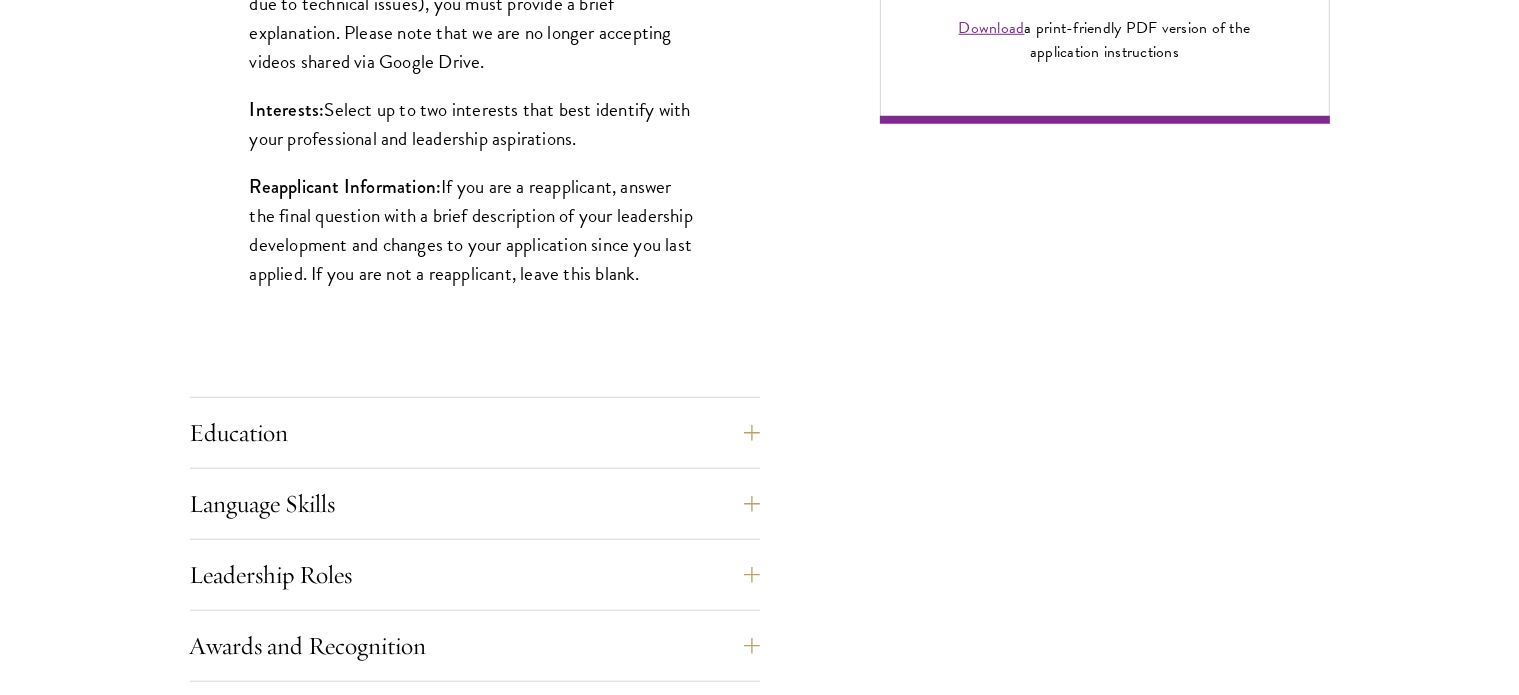 scroll, scrollTop: 1702, scrollLeft: 0, axis: vertical 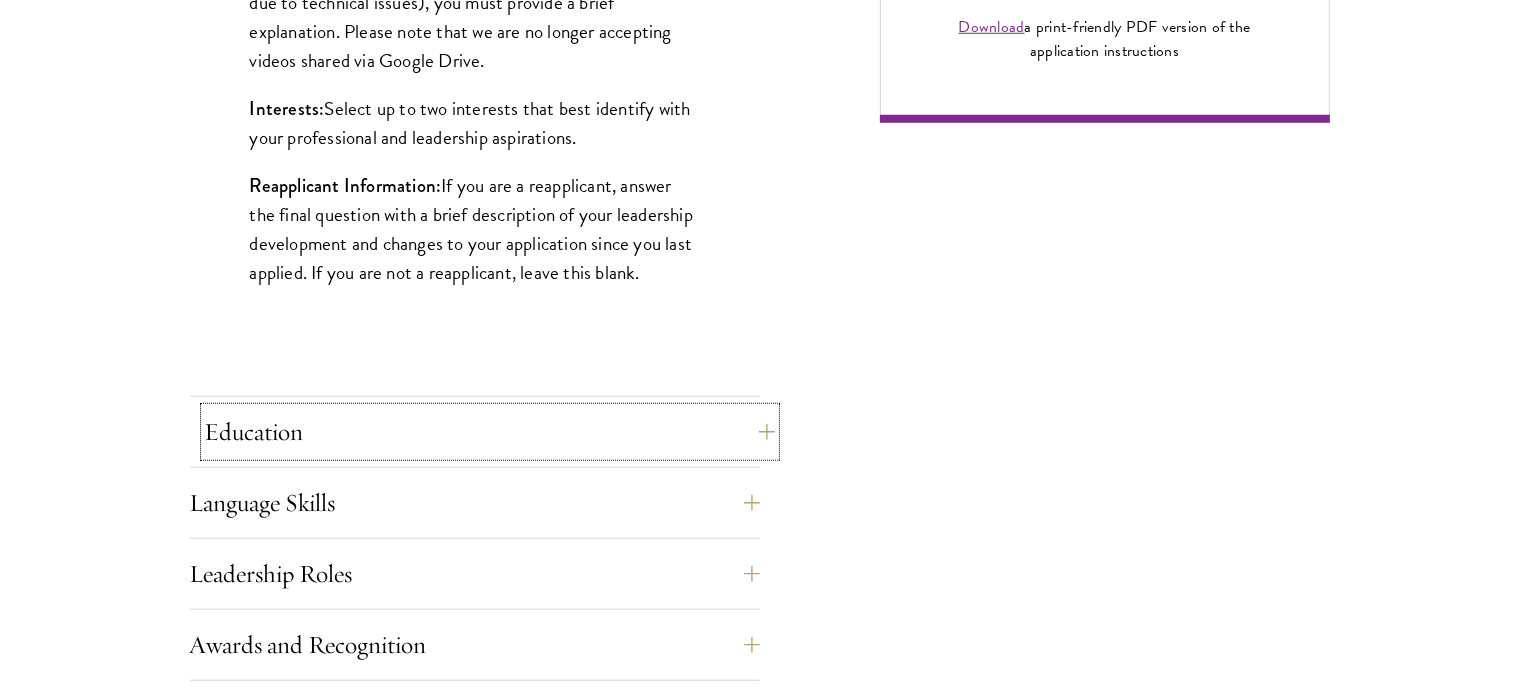 click on "Education" at bounding box center (490, 432) 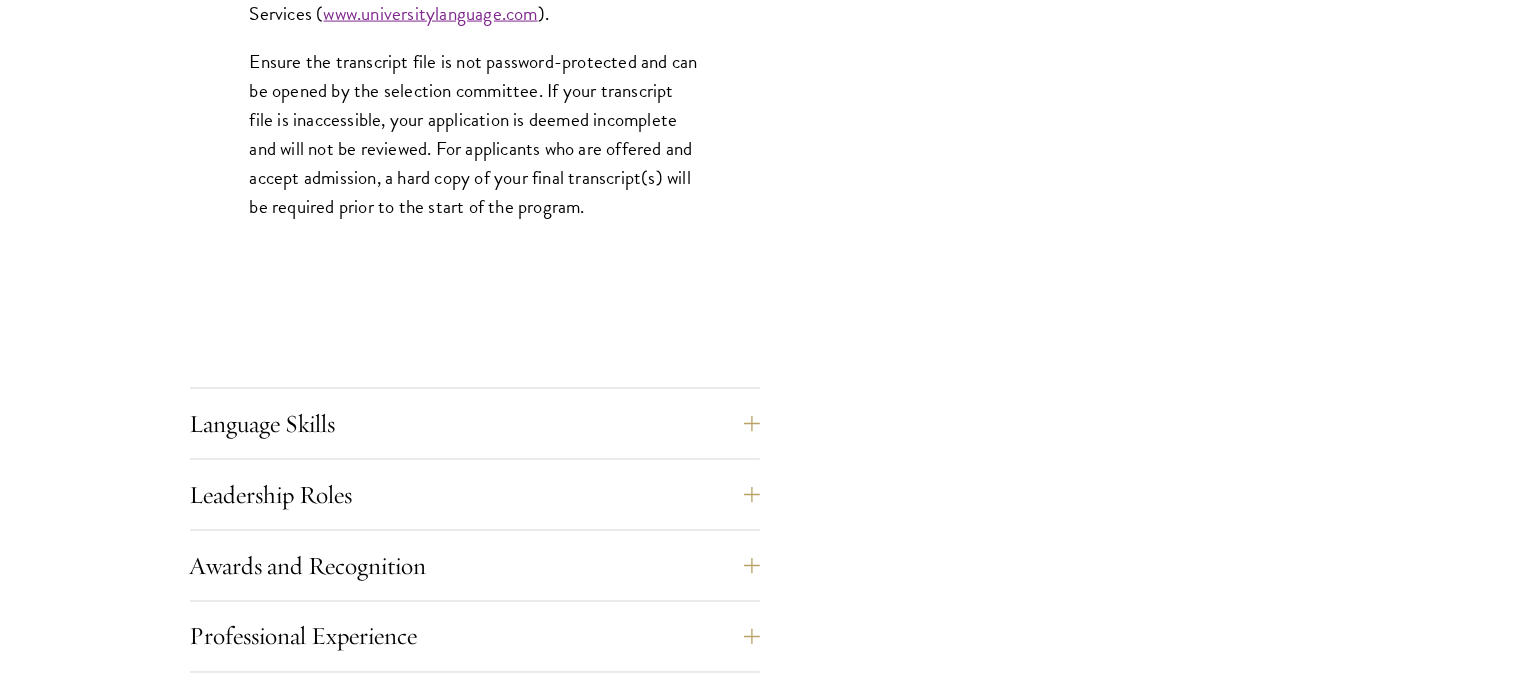 scroll, scrollTop: 3226, scrollLeft: 0, axis: vertical 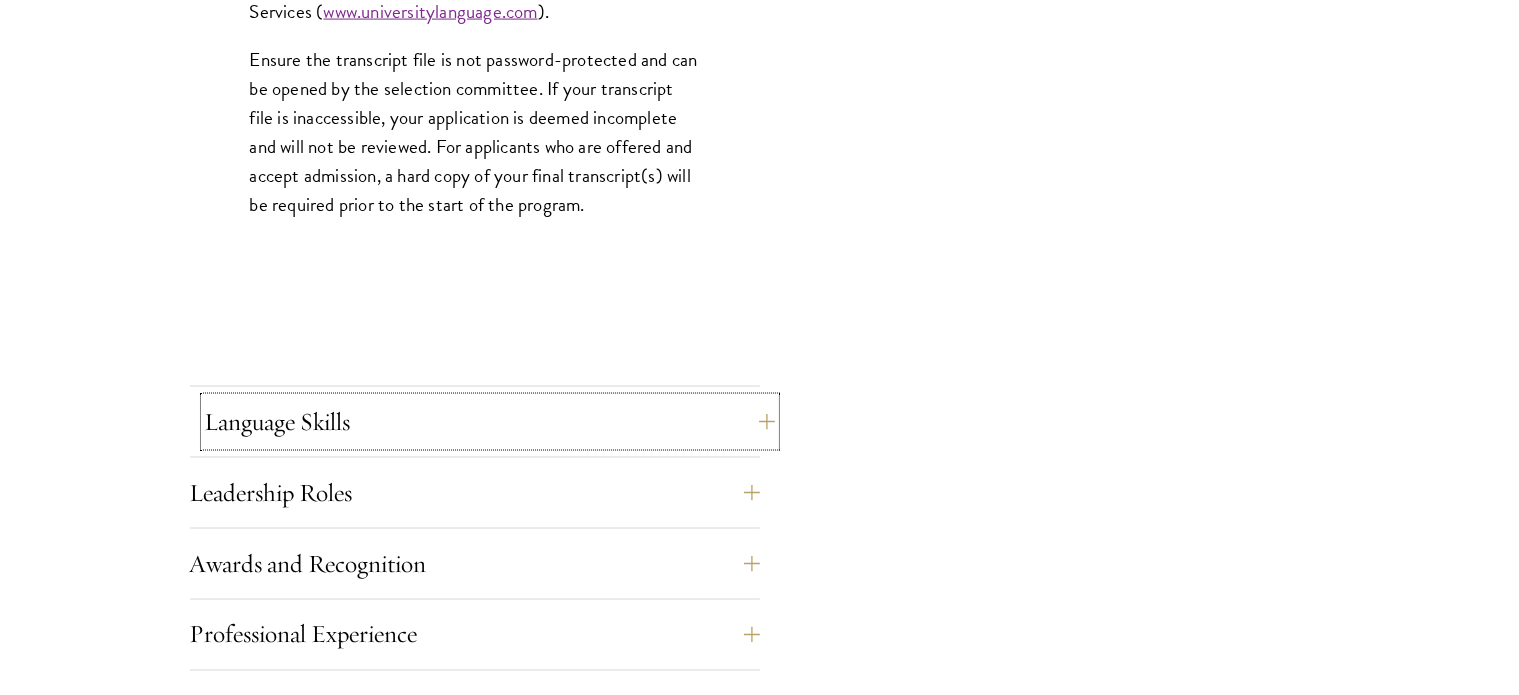 click on "Language Skills" at bounding box center [490, 422] 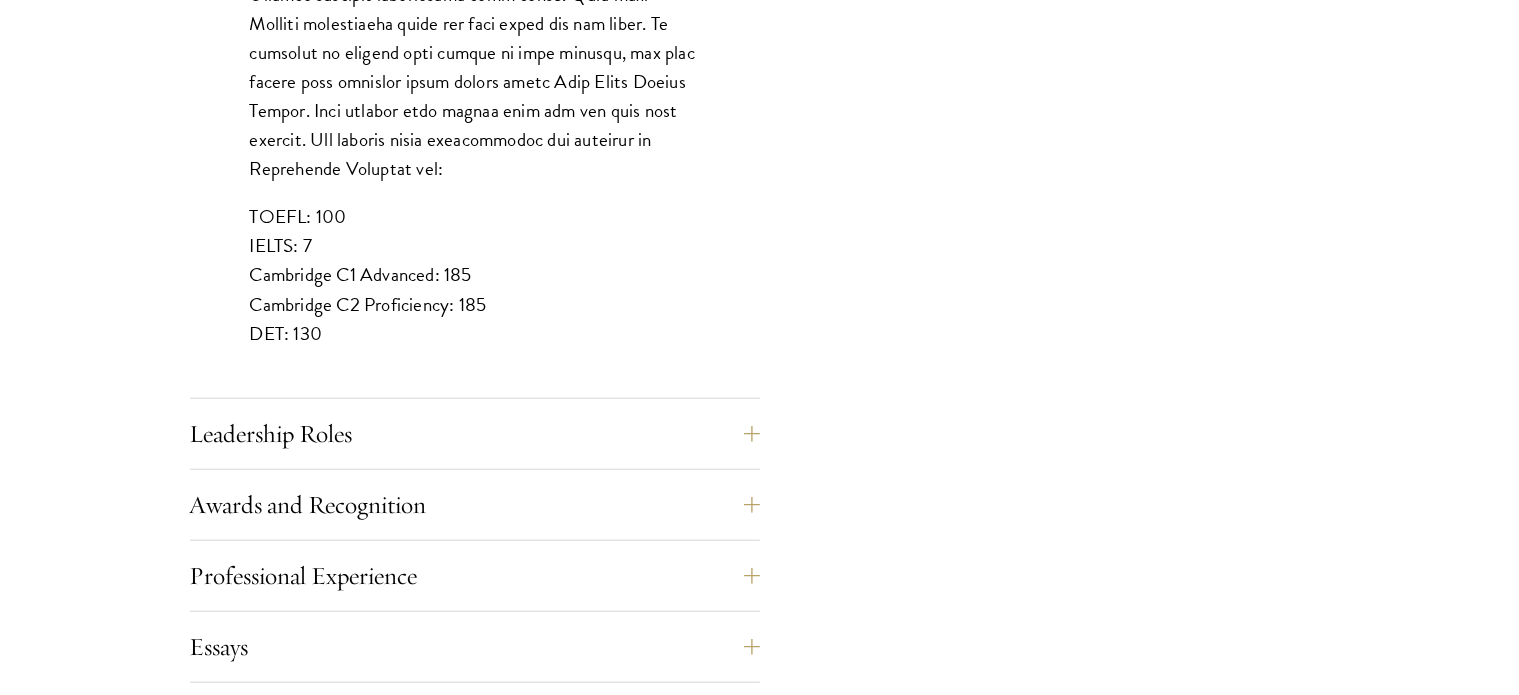 scroll, scrollTop: 1834, scrollLeft: 0, axis: vertical 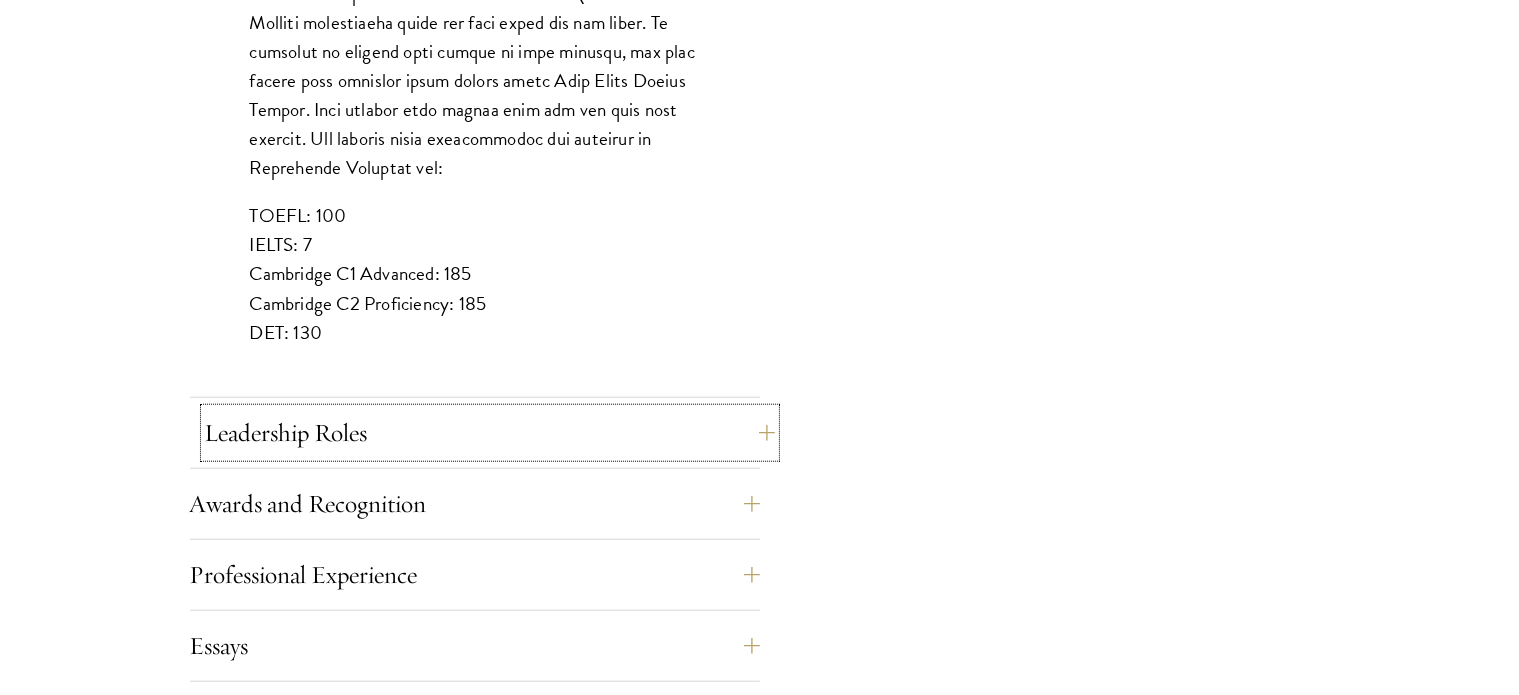 click on "Leadership Roles" at bounding box center (490, 433) 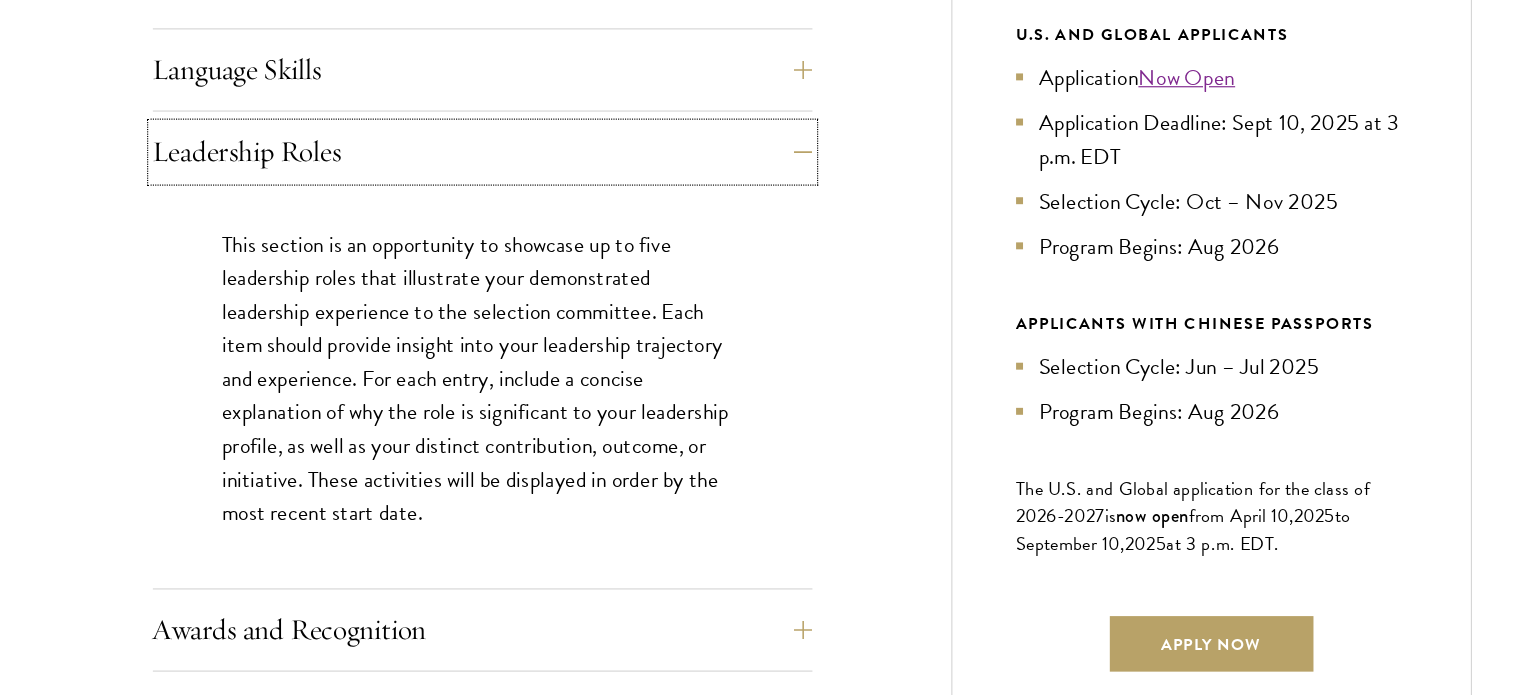 scroll, scrollTop: 1027, scrollLeft: 0, axis: vertical 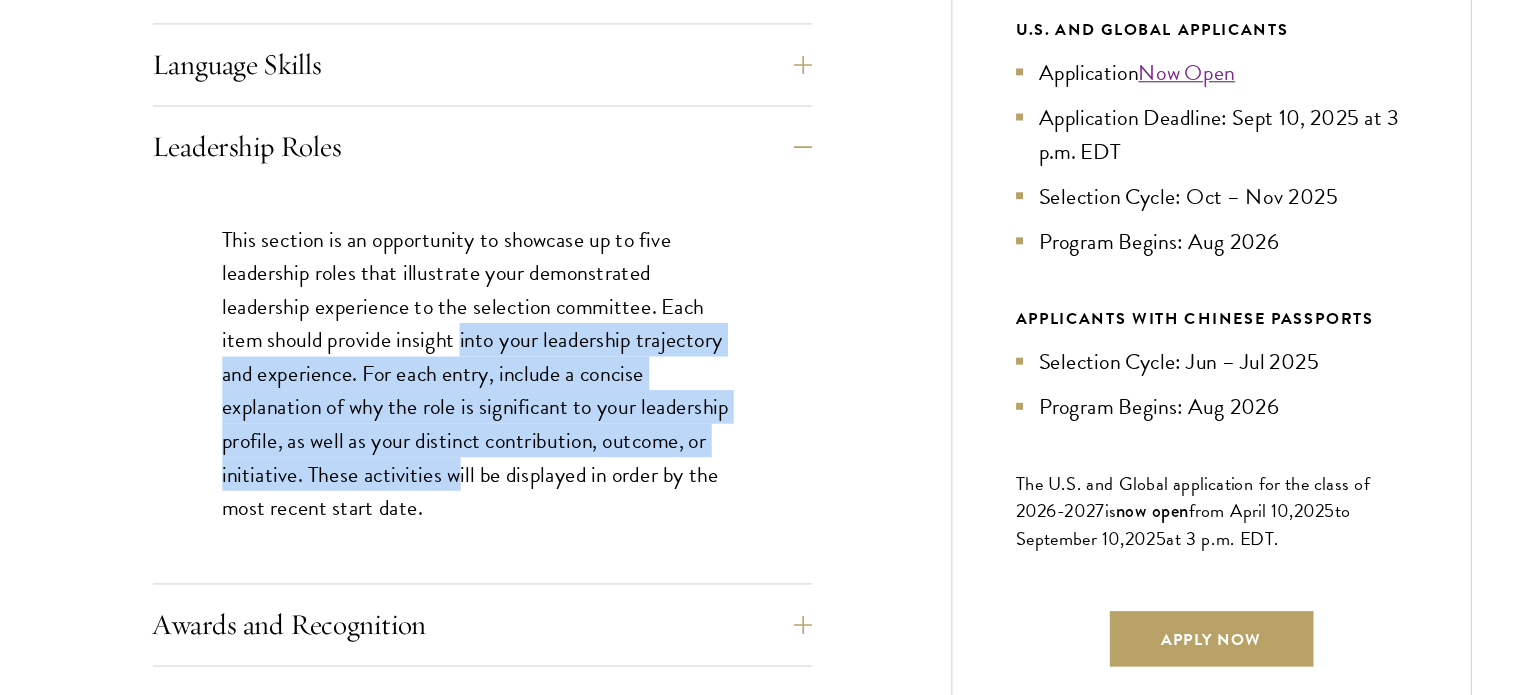 drag, startPoint x: 457, startPoint y: 382, endPoint x: 452, endPoint y: 502, distance: 120.10412 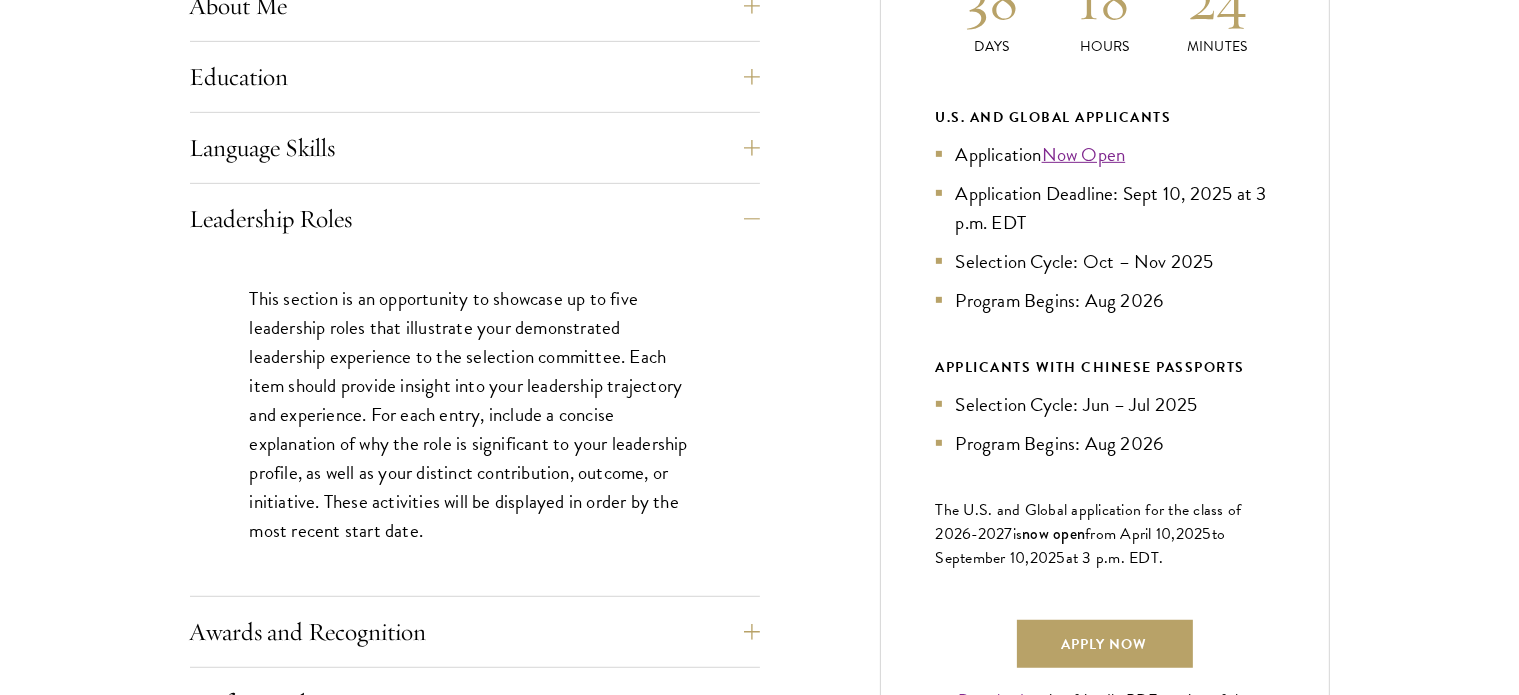 scroll, scrollTop: 1309, scrollLeft: 0, axis: vertical 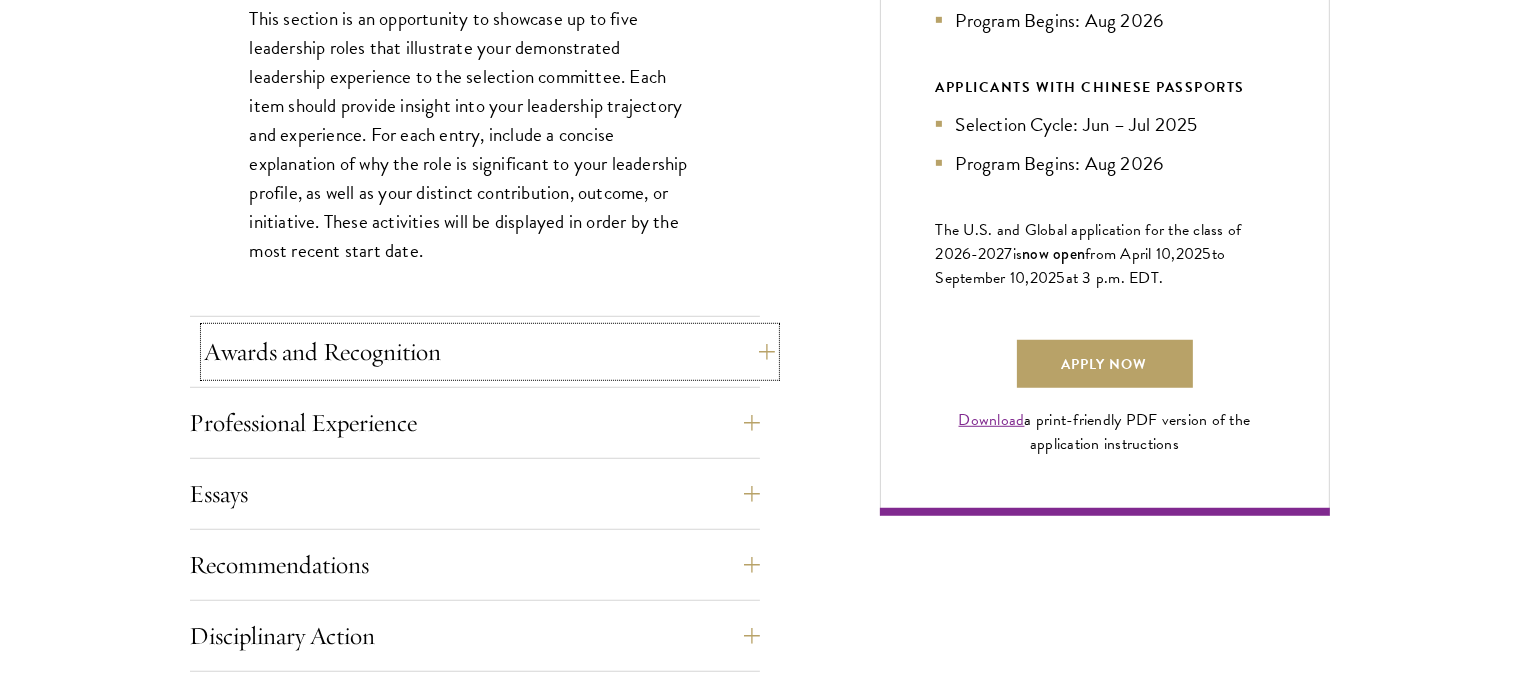 click on "Awards and Recognition" at bounding box center (490, 352) 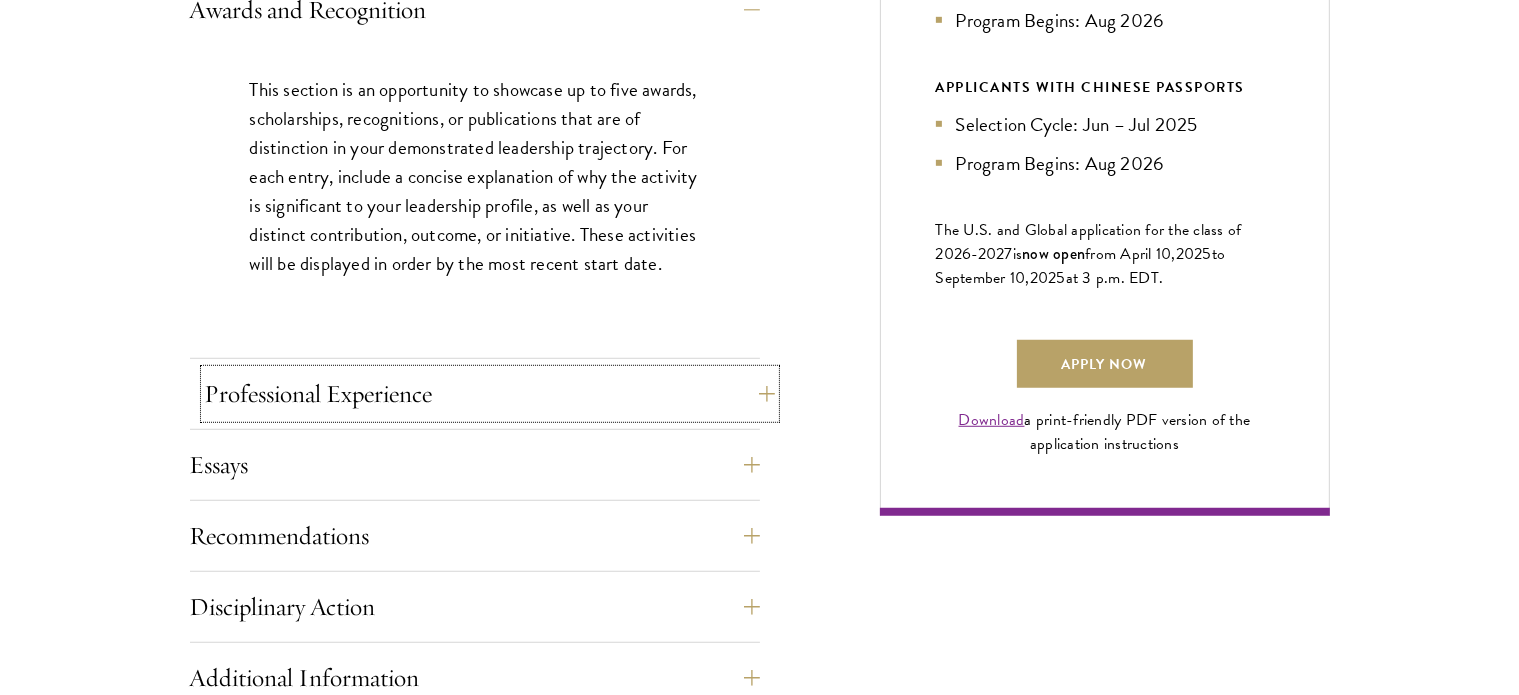 click on "Professional Experience" at bounding box center [490, 394] 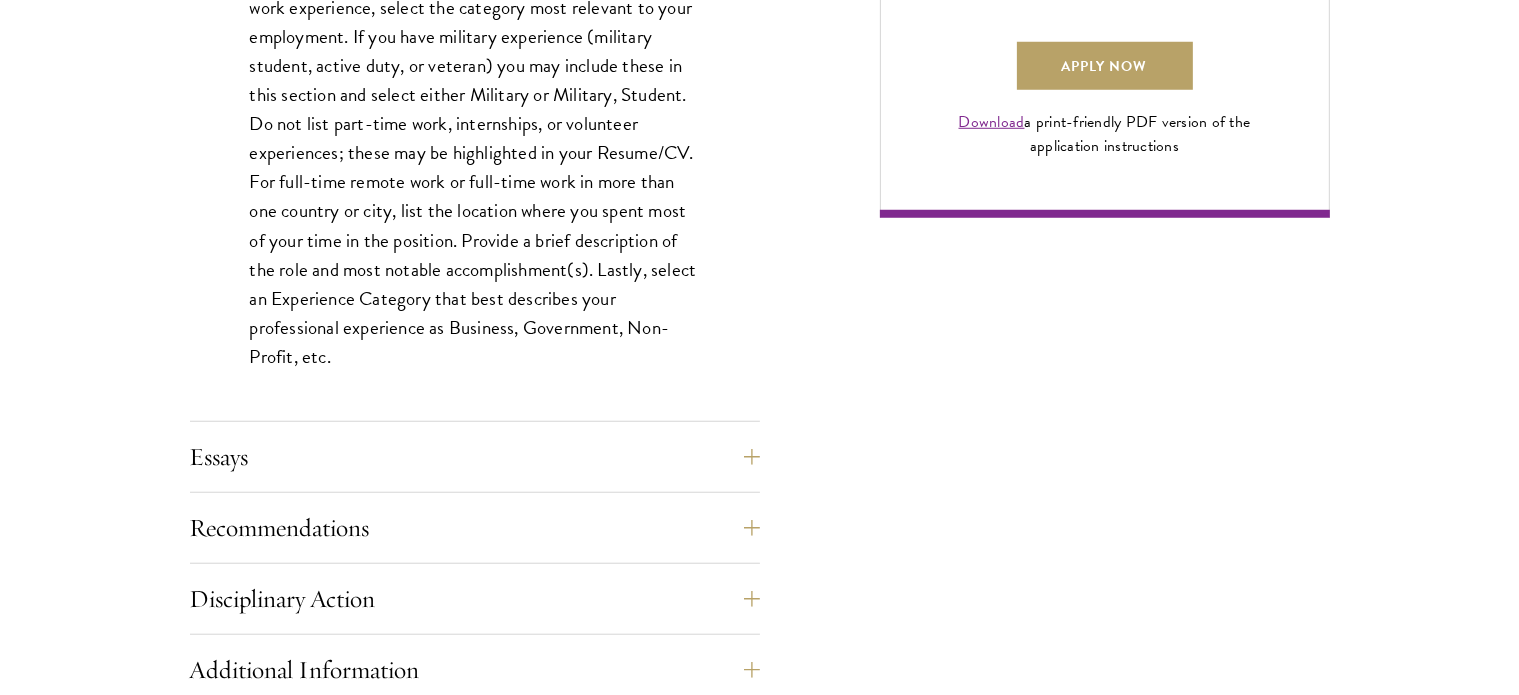scroll, scrollTop: 1654, scrollLeft: 0, axis: vertical 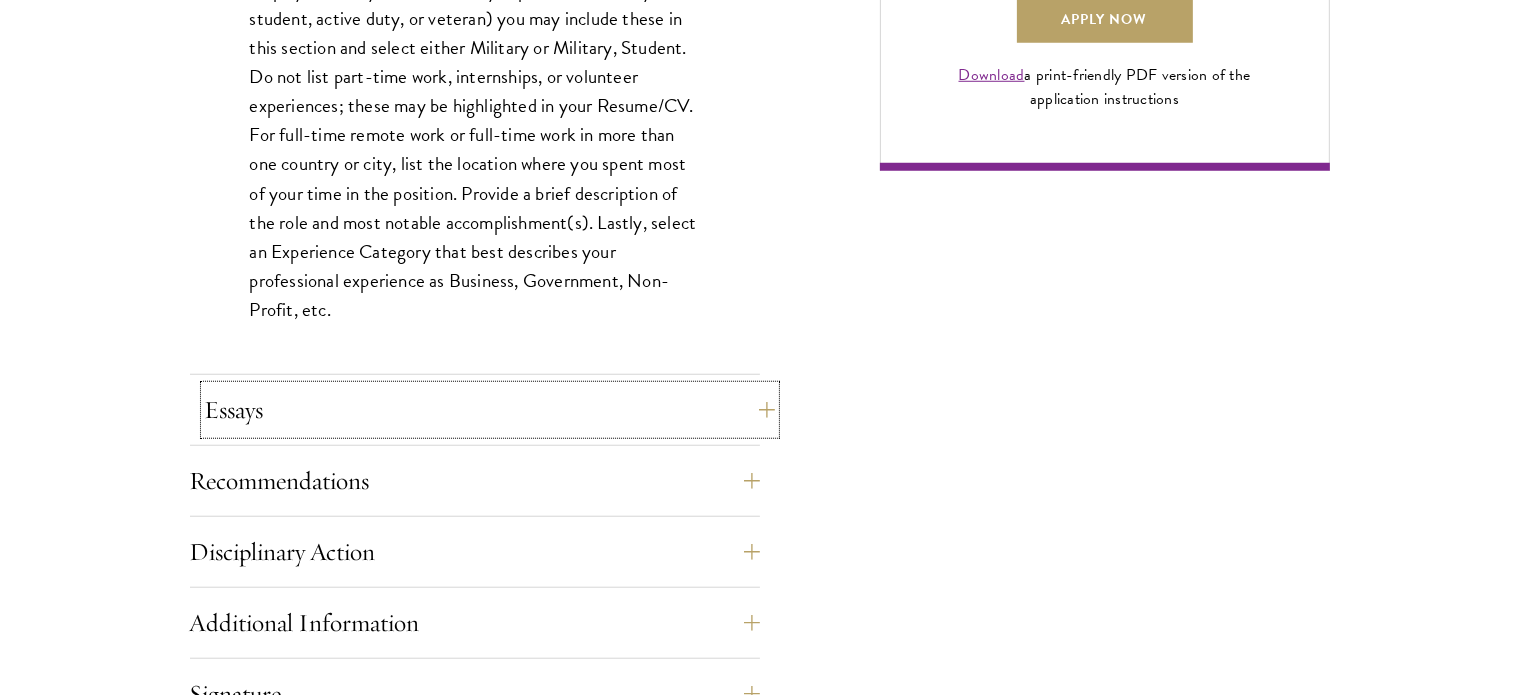 click on "Essays" at bounding box center (490, 410) 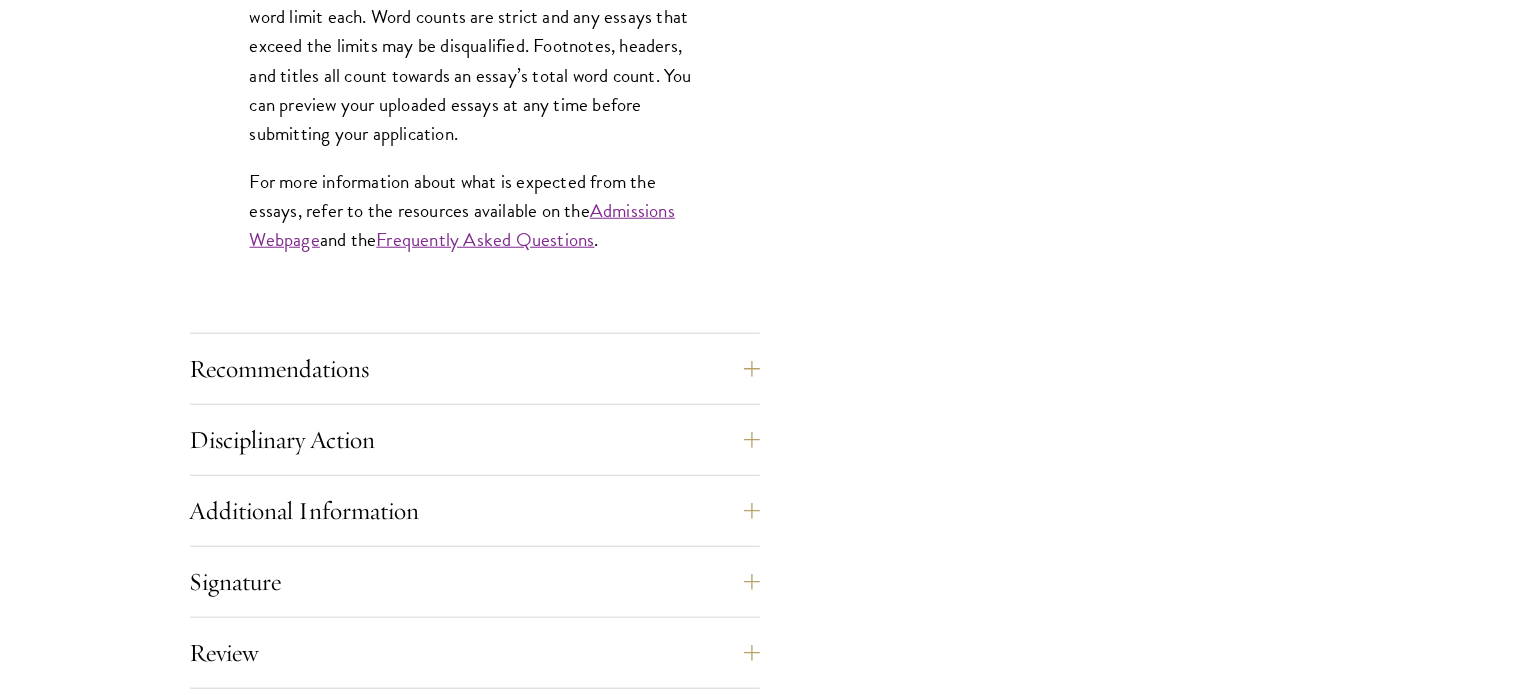 scroll, scrollTop: 1905, scrollLeft: 0, axis: vertical 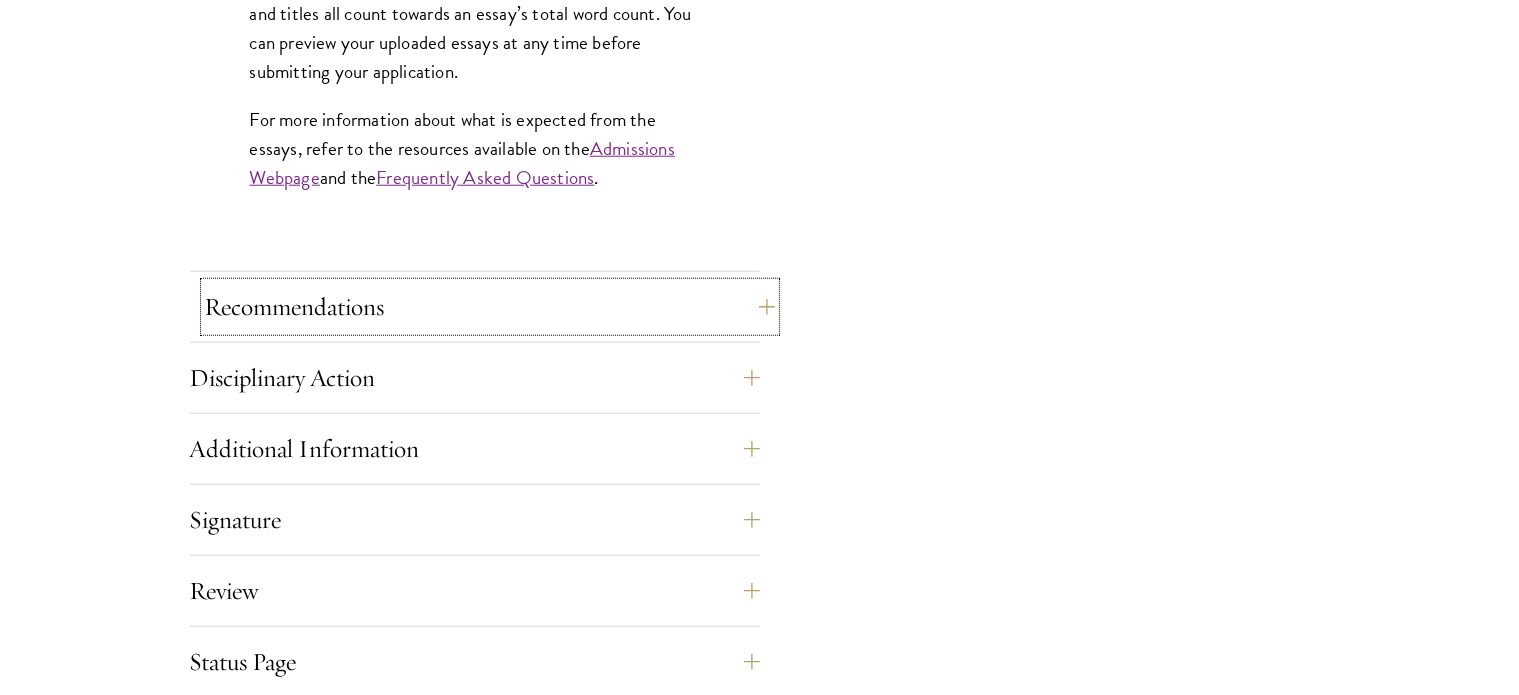 click on "Recommendations" at bounding box center [490, 307] 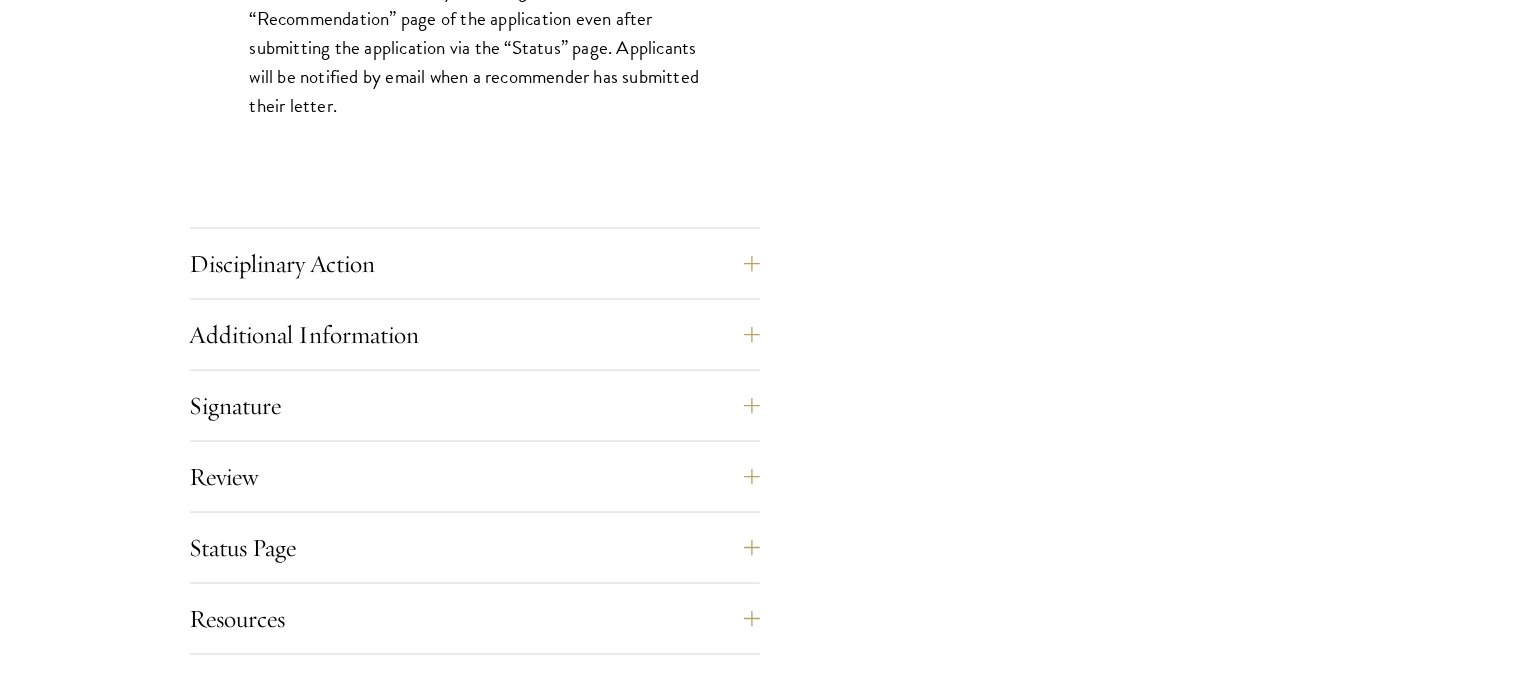 scroll, scrollTop: 3018, scrollLeft: 0, axis: vertical 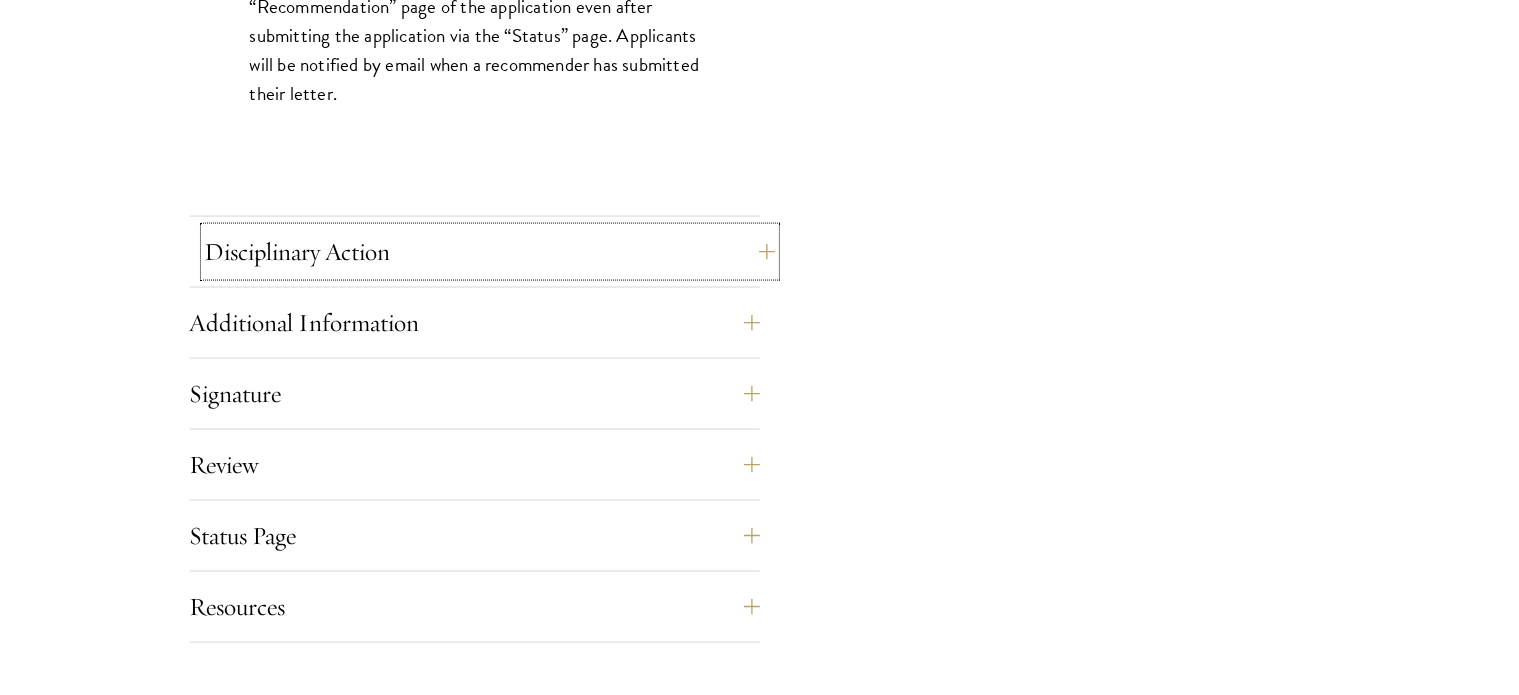 click on "Disciplinary Action" at bounding box center (490, 252) 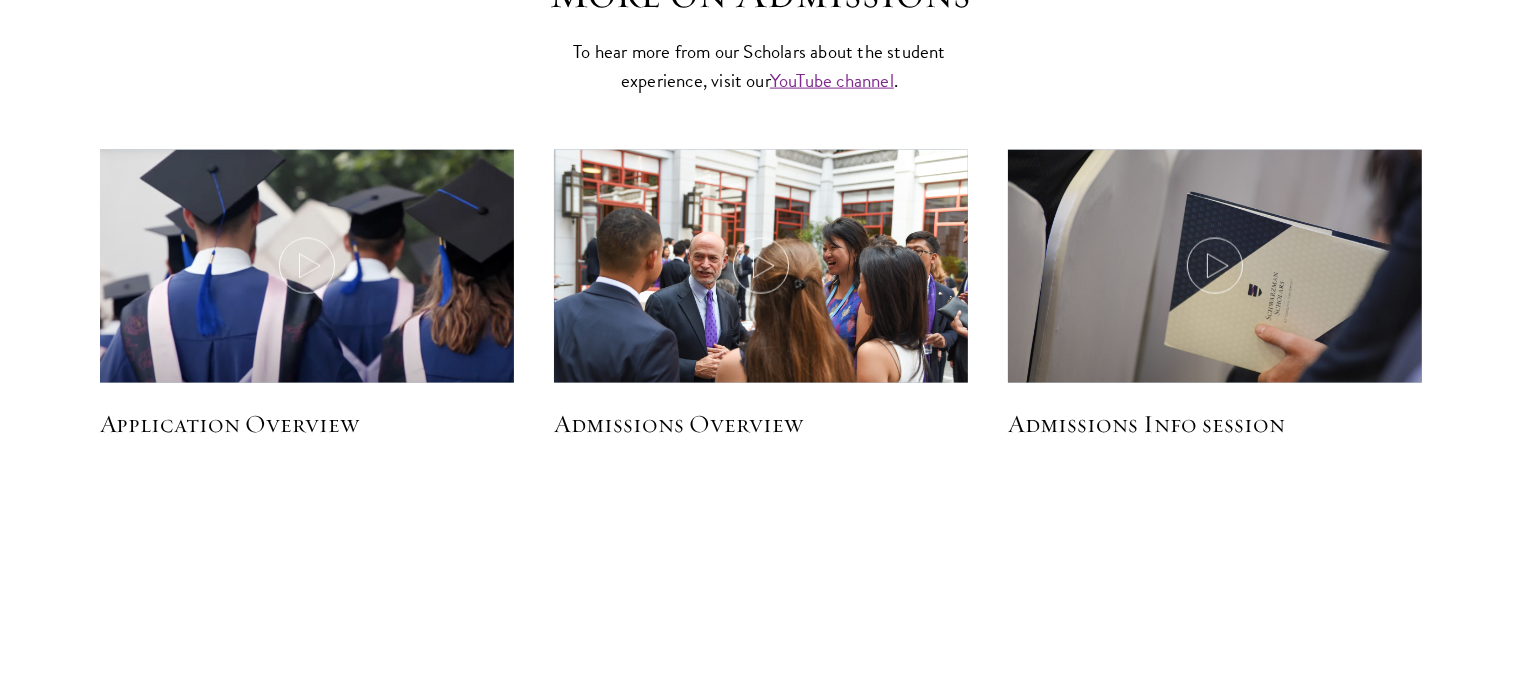 click on "Start the Process
Take the first step toward joining a global community that will shape the future.
Application Home Page
The online application form must be completed in English. All requirements must be submitted electronically; we do not accept materials via email or mail.
To begin, create an account to start a new application. The email address provided to create your account will be used for all correspondence about your admissions status. After creating an account, a system-generated email will be sent to you with a temporary PIN to activate your account. If you do not receive this email immediately, check your spam/junk folders. Add  [EMAIL]  to your safe senders list.
Personal Information
About Me
Biographical Profile:  Scholars .
Resume/Curriculum Vitae:
Video Introduction:
Interests:
Reapplicant Information:" at bounding box center [759, -898] 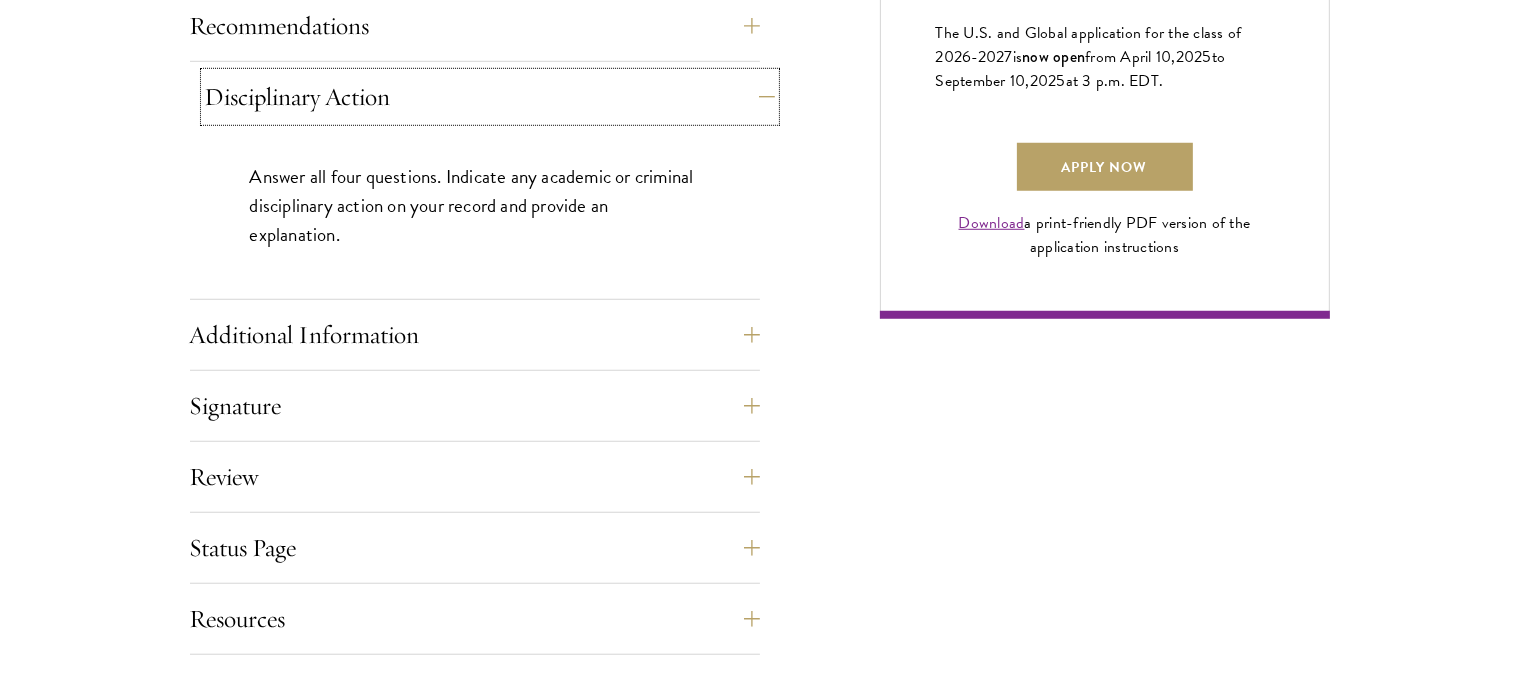 scroll, scrollTop: 1509, scrollLeft: 0, axis: vertical 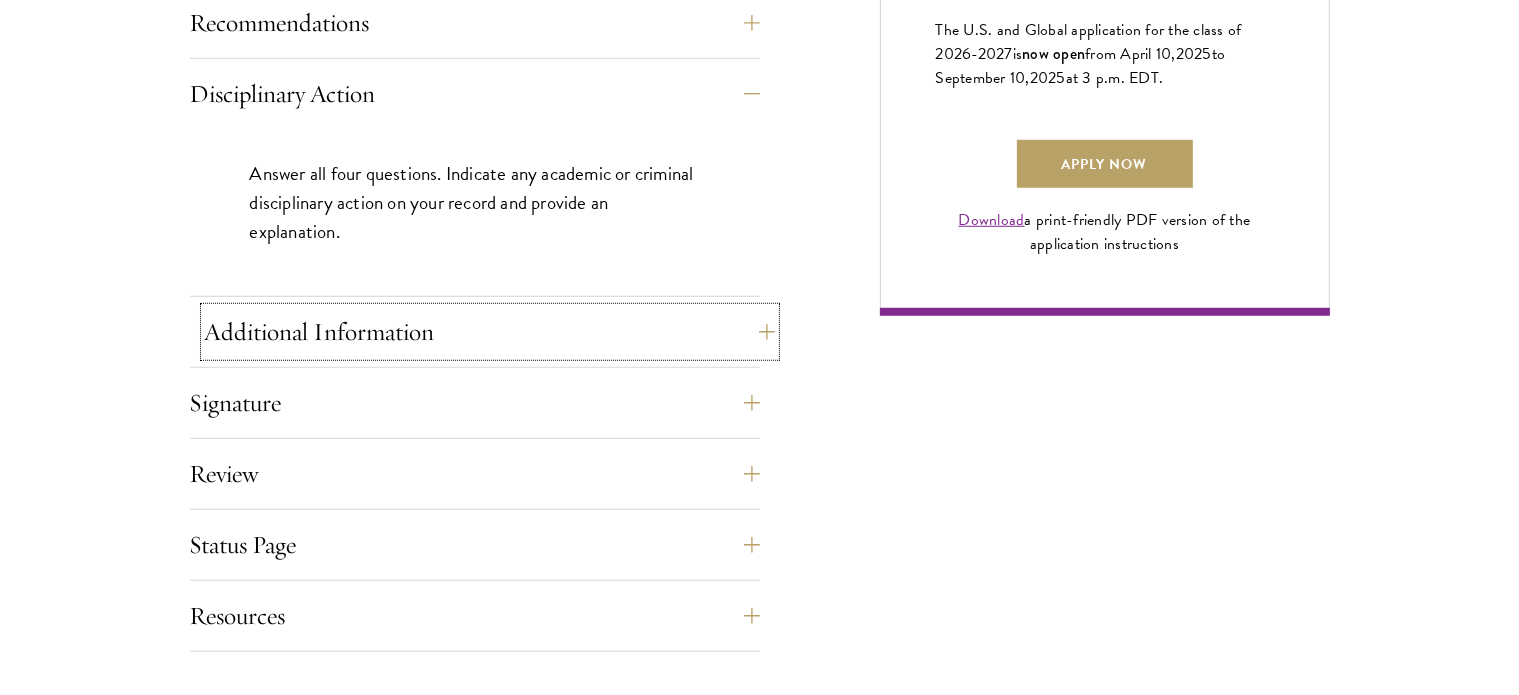 click on "Additional Information" at bounding box center [490, 332] 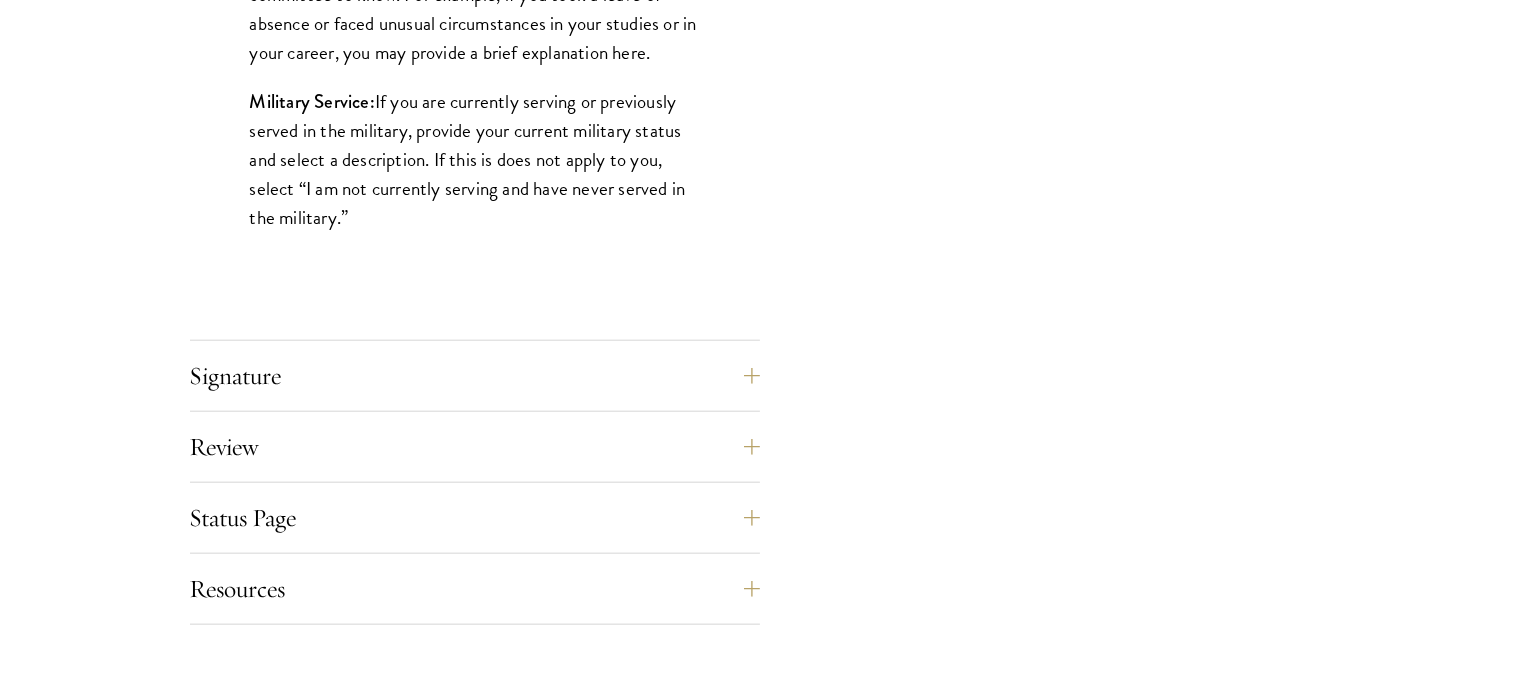 scroll, scrollTop: 2070, scrollLeft: 0, axis: vertical 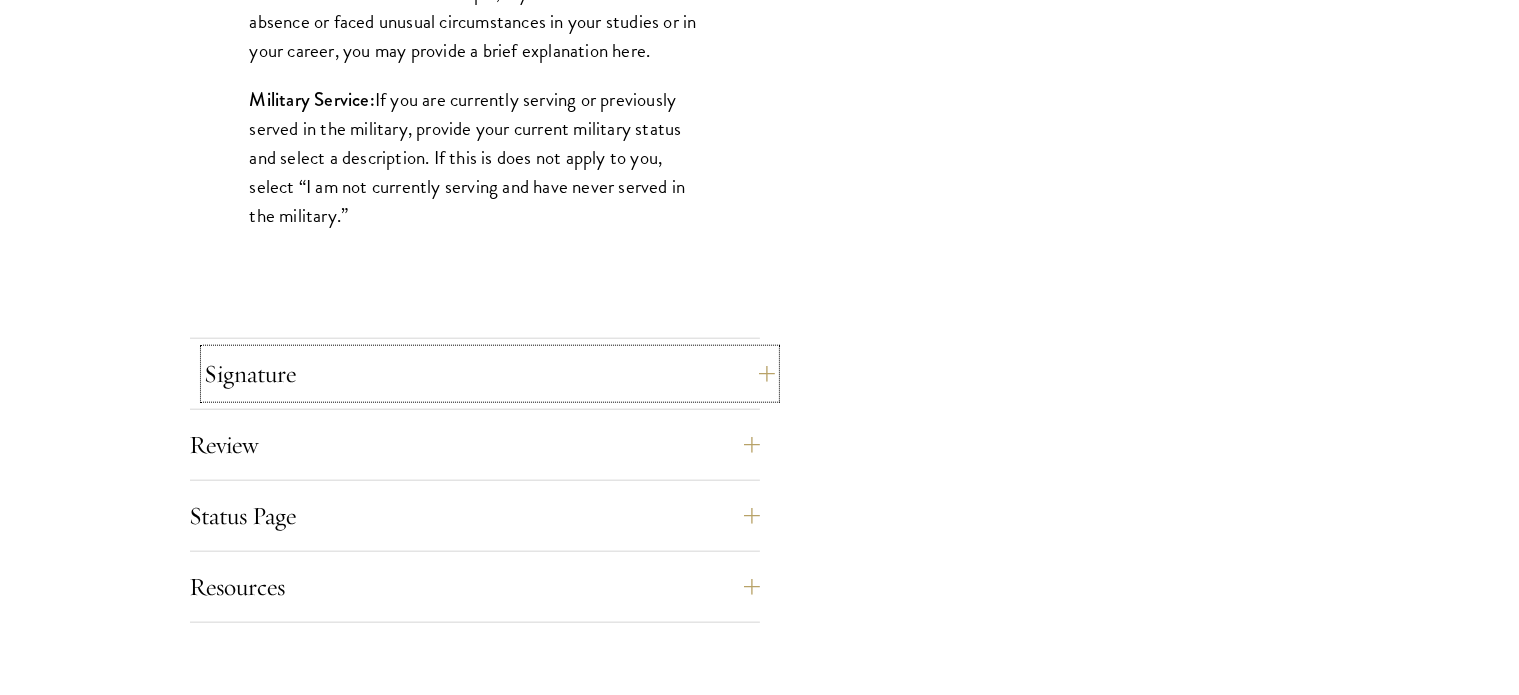 click on "Signature" at bounding box center [490, 374] 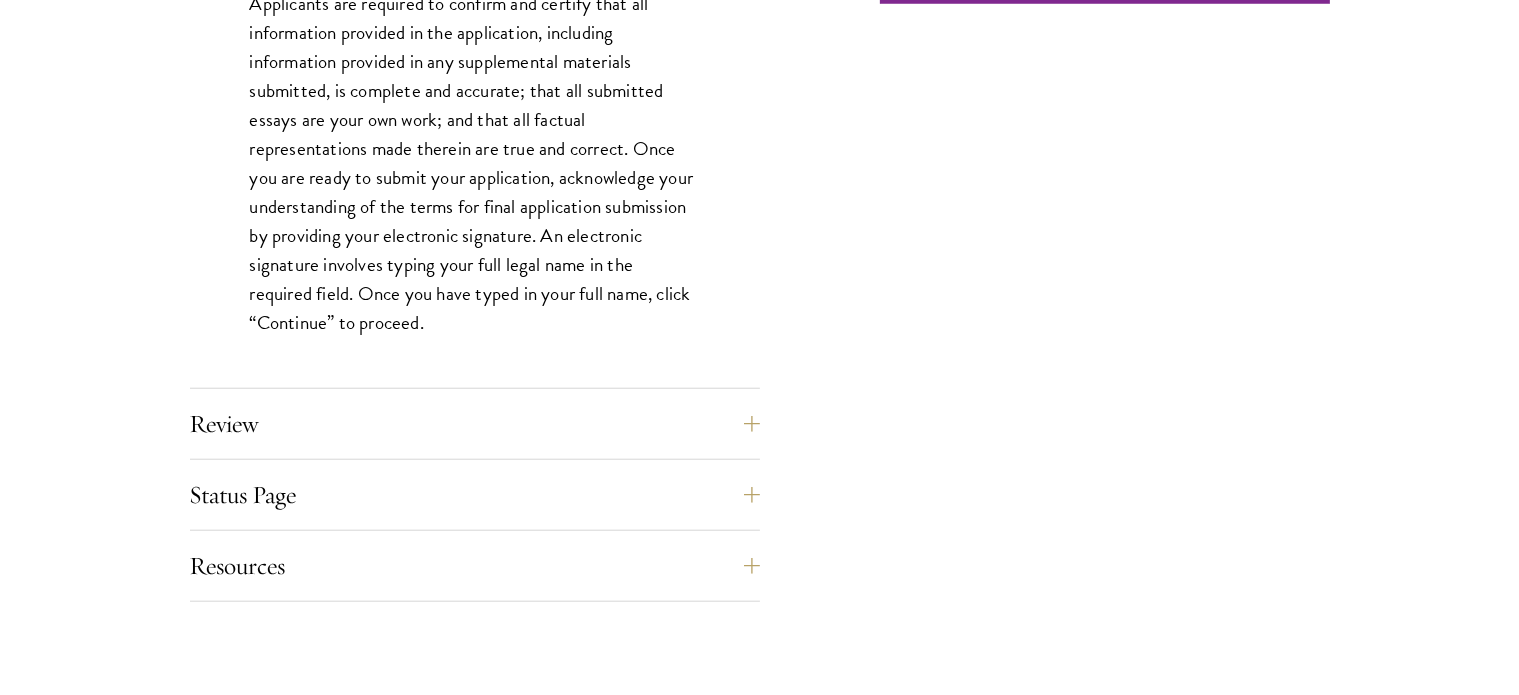 scroll, scrollTop: 1822, scrollLeft: 0, axis: vertical 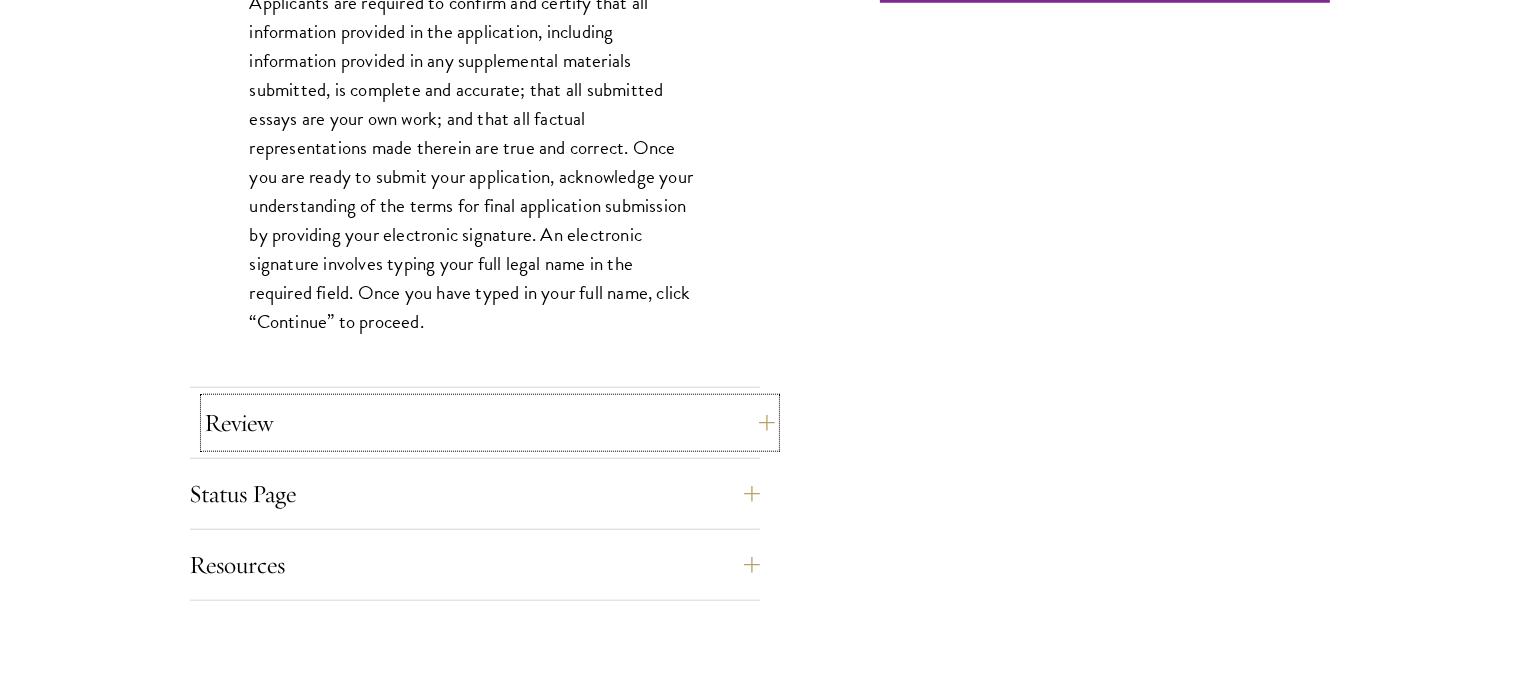 click on "Review" at bounding box center (490, 423) 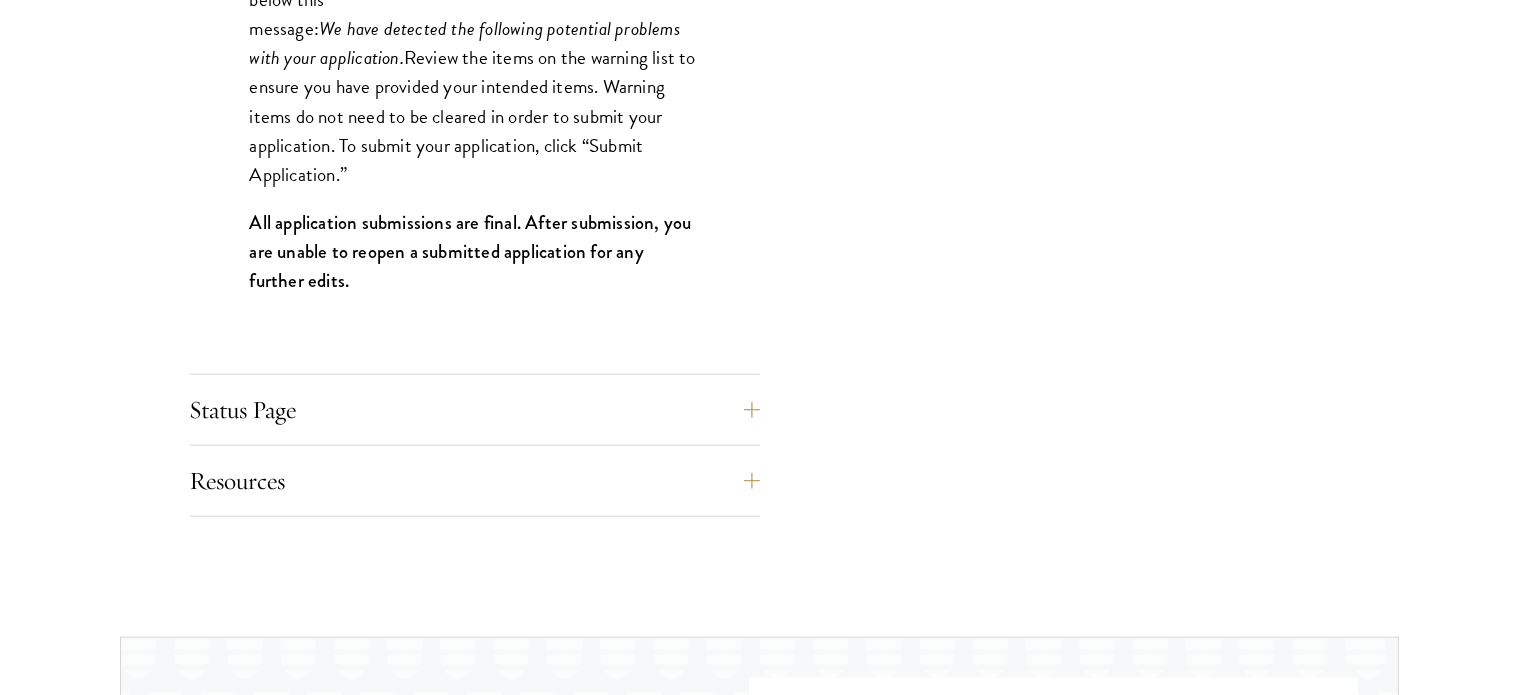 scroll, scrollTop: 2159, scrollLeft: 0, axis: vertical 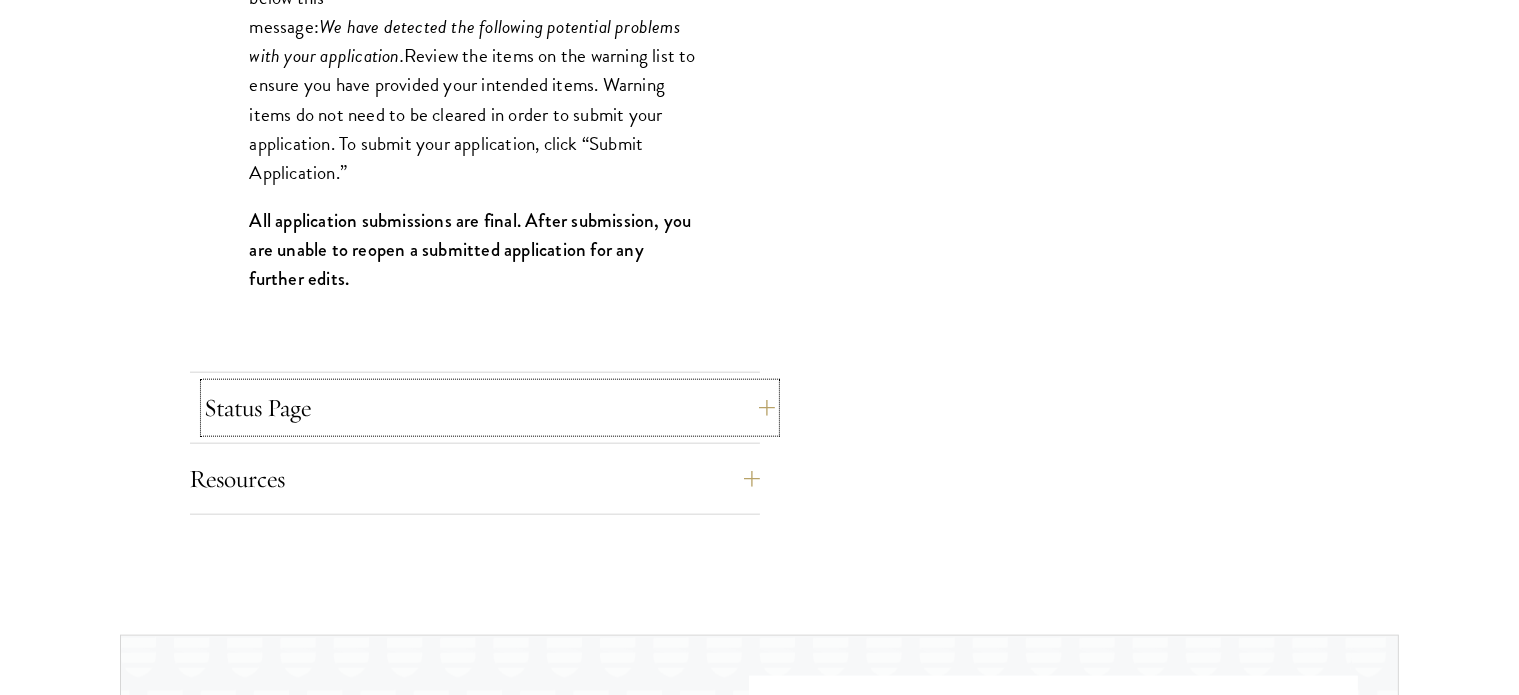 click on "Status Page" at bounding box center [490, 408] 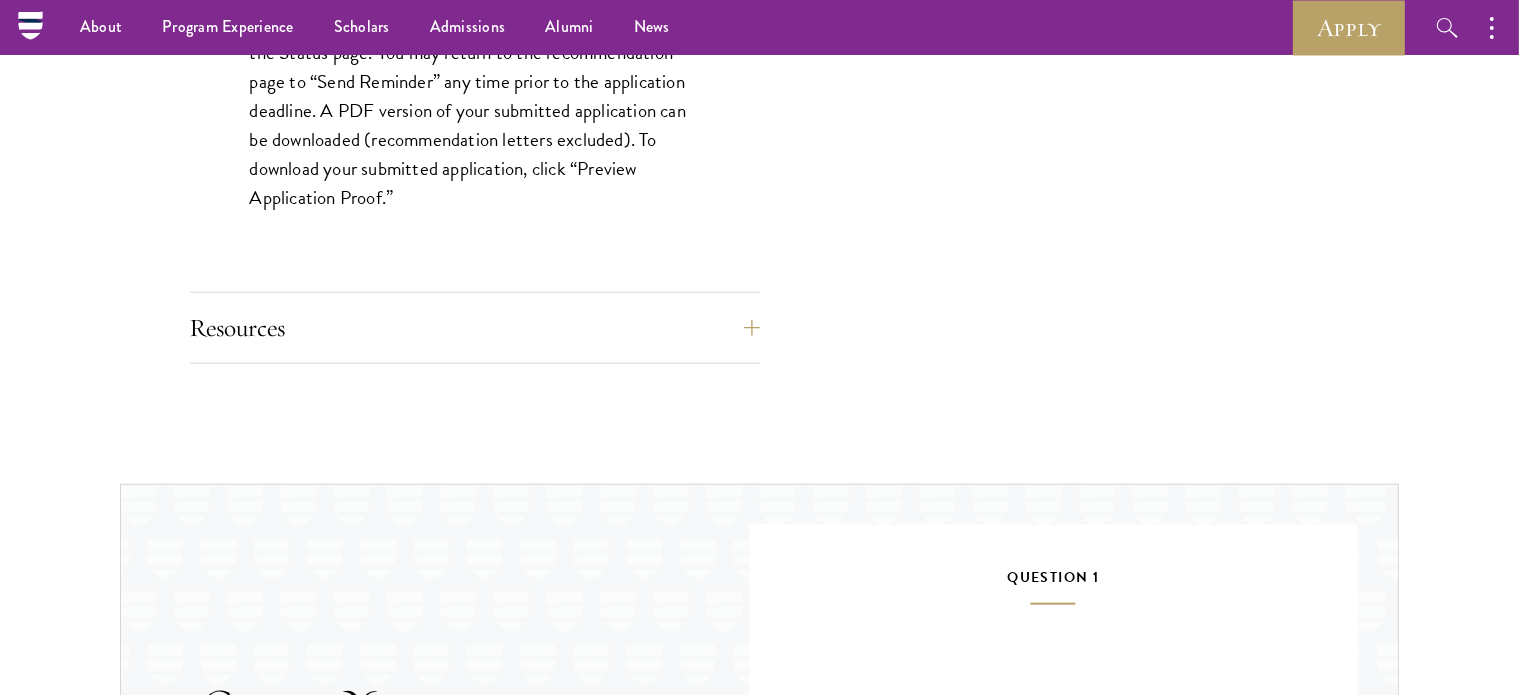 scroll, scrollTop: 2037, scrollLeft: 0, axis: vertical 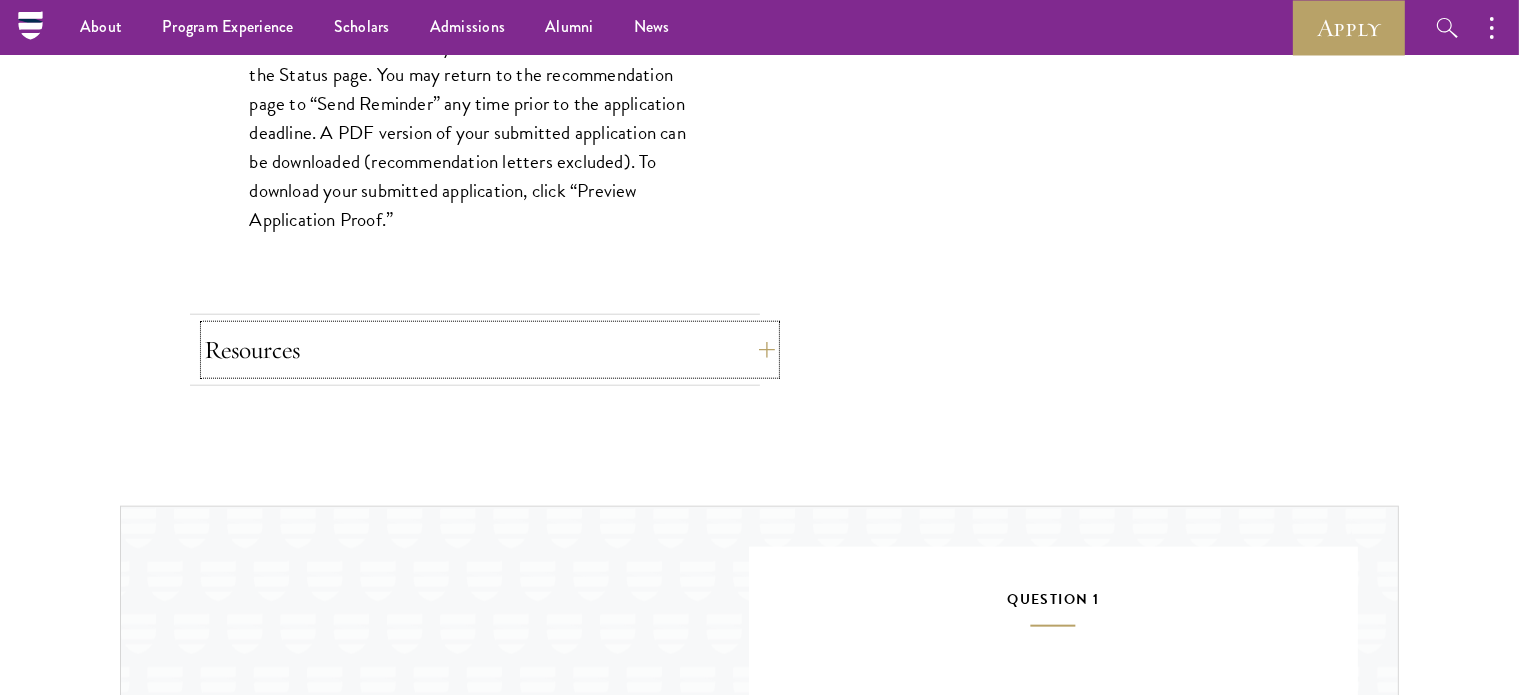 click on "Resources" at bounding box center [490, 350] 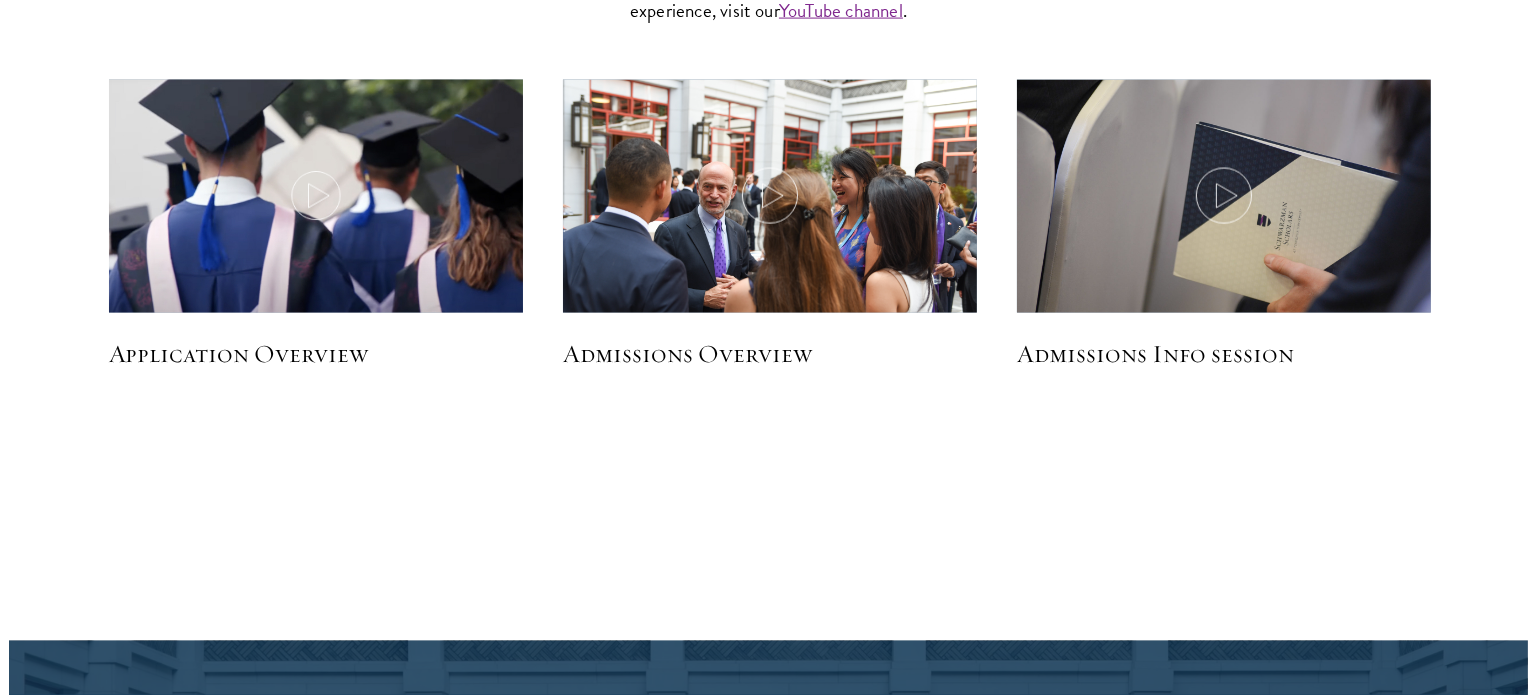 scroll, scrollTop: 3211, scrollLeft: 0, axis: vertical 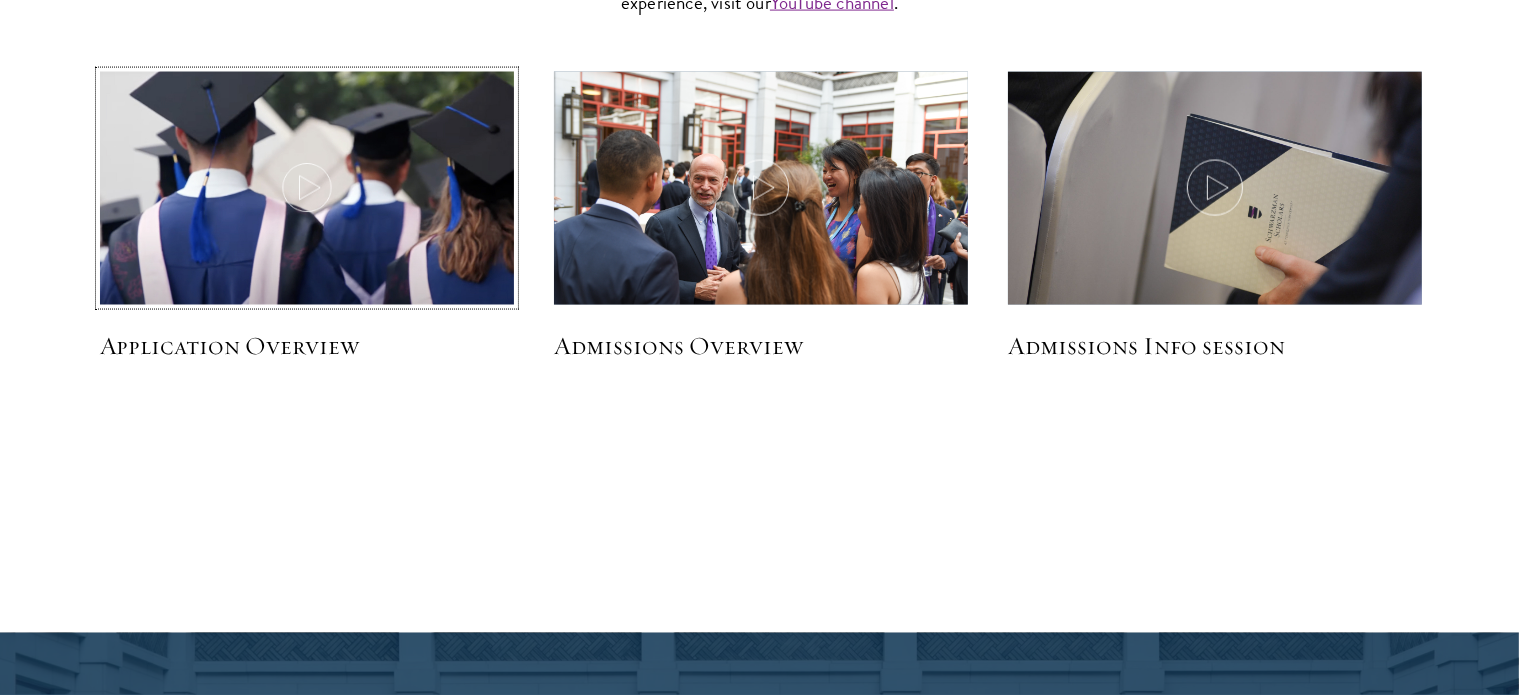 click 